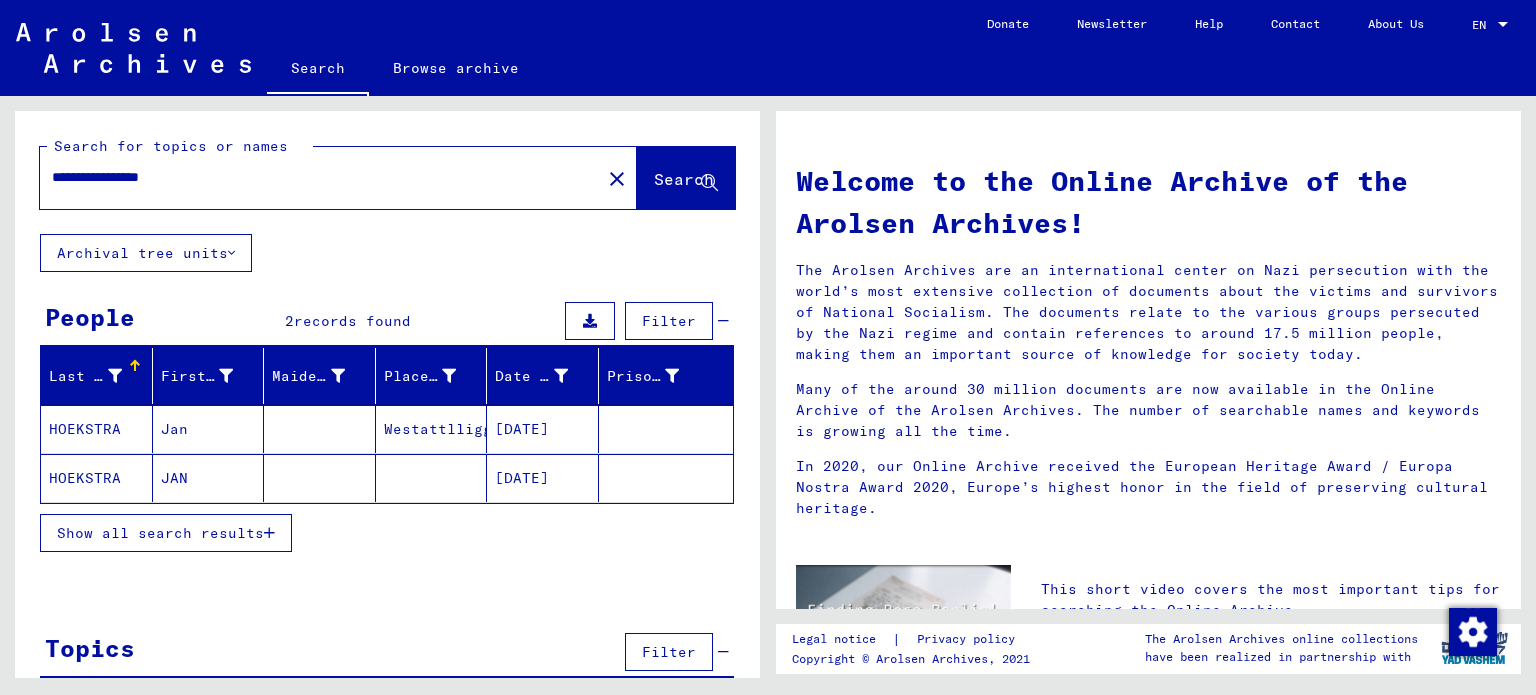 scroll, scrollTop: 0, scrollLeft: 0, axis: both 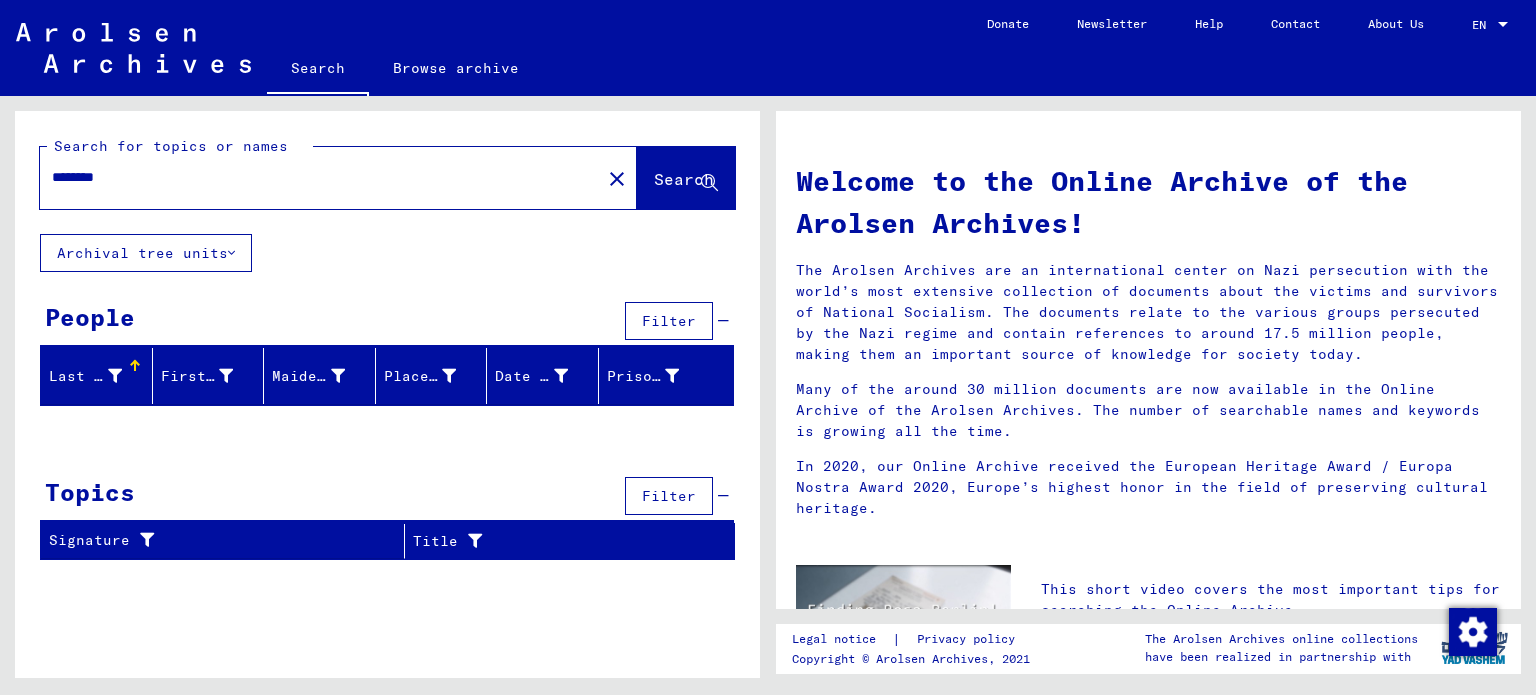 click on "********" at bounding box center (314, 177) 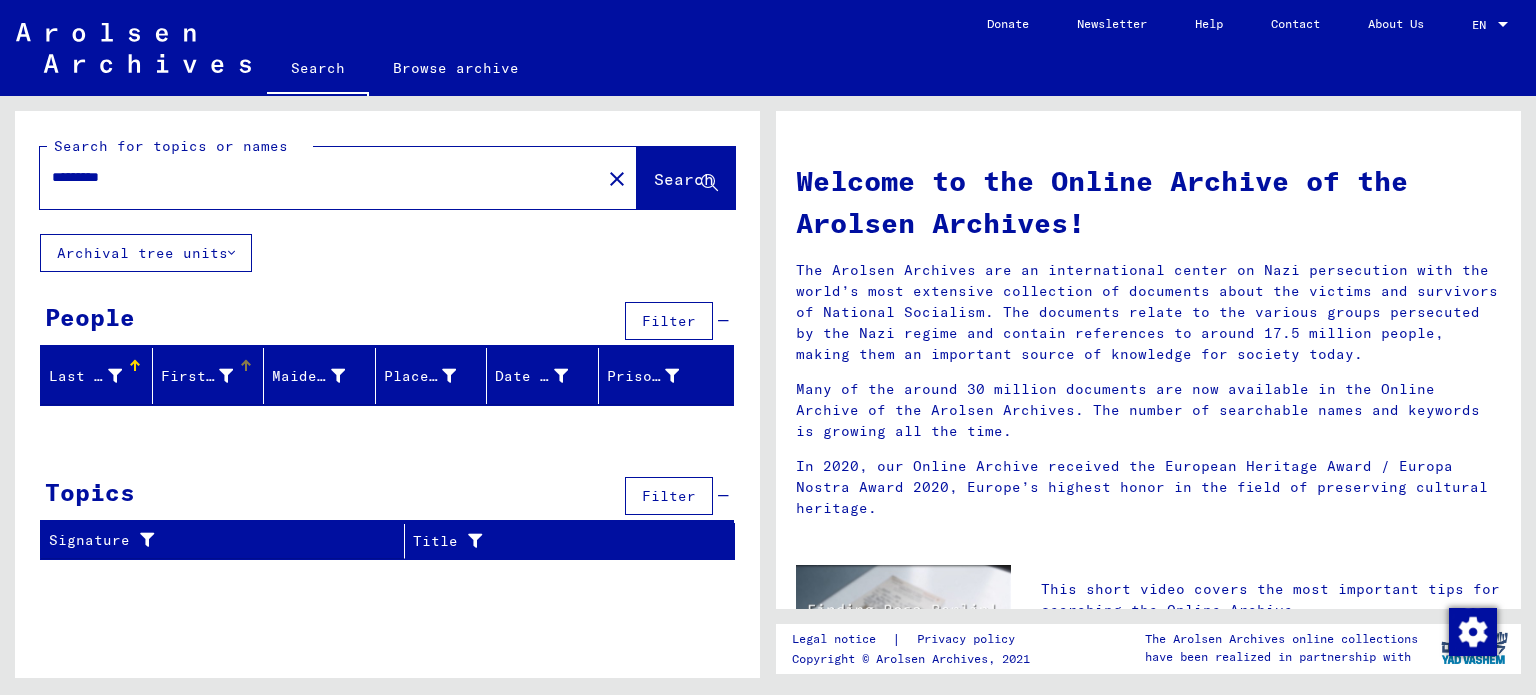 type on "*********" 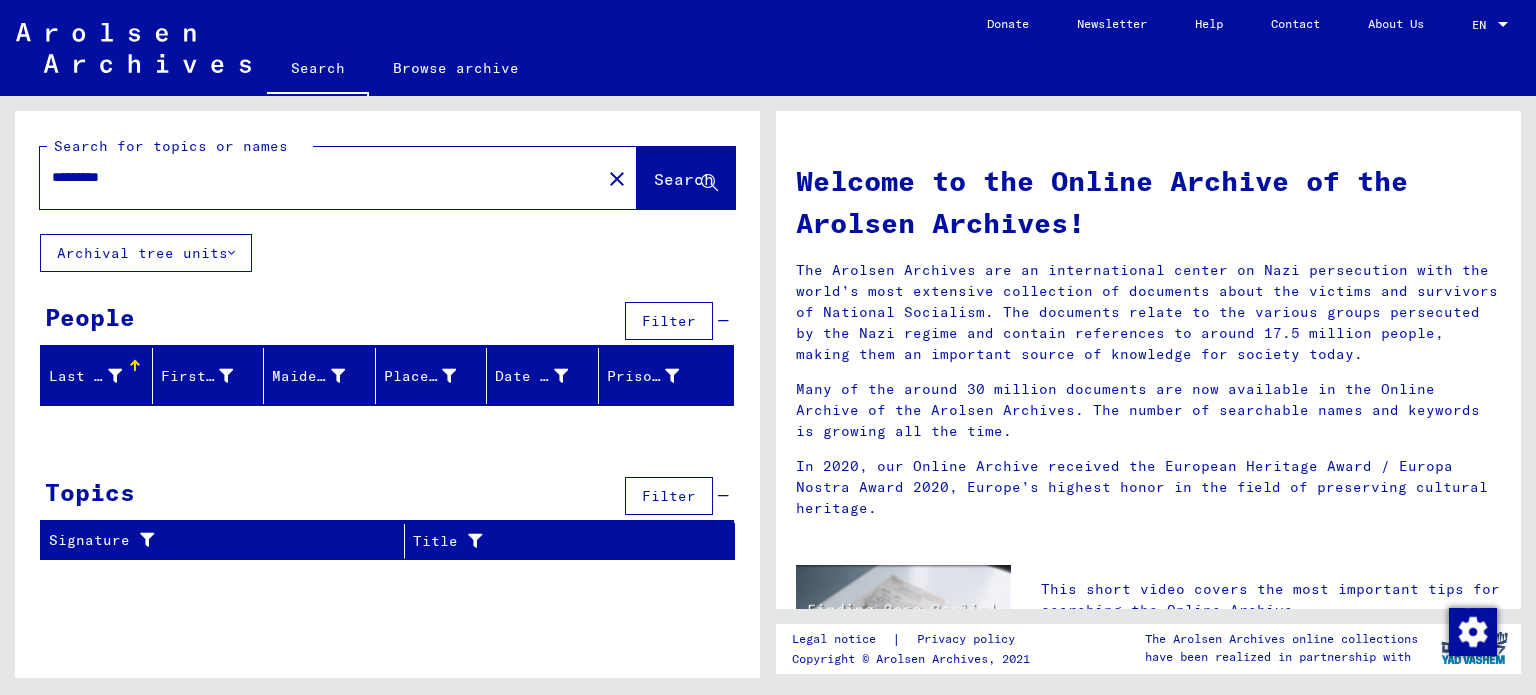 drag, startPoint x: 189, startPoint y: 179, endPoint x: 0, endPoint y: 123, distance: 197.1218 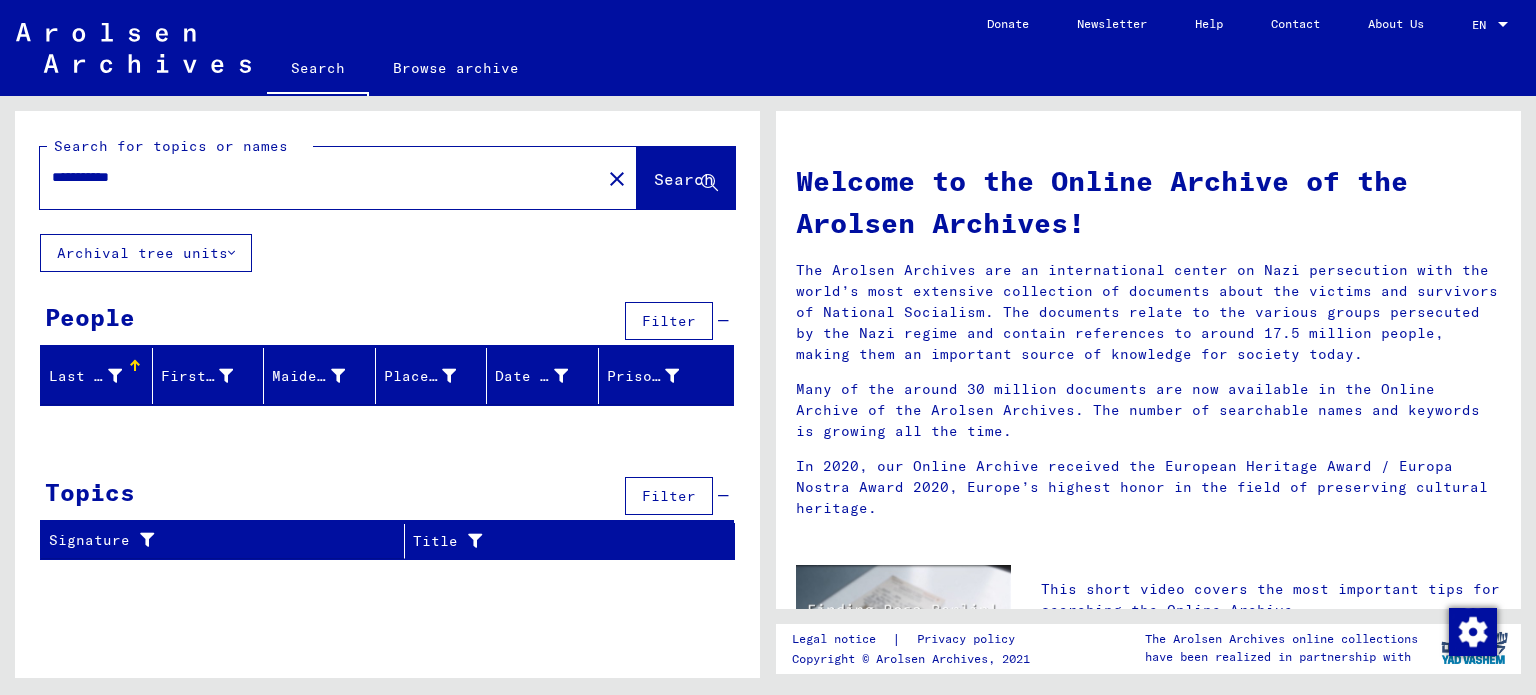 type on "**********" 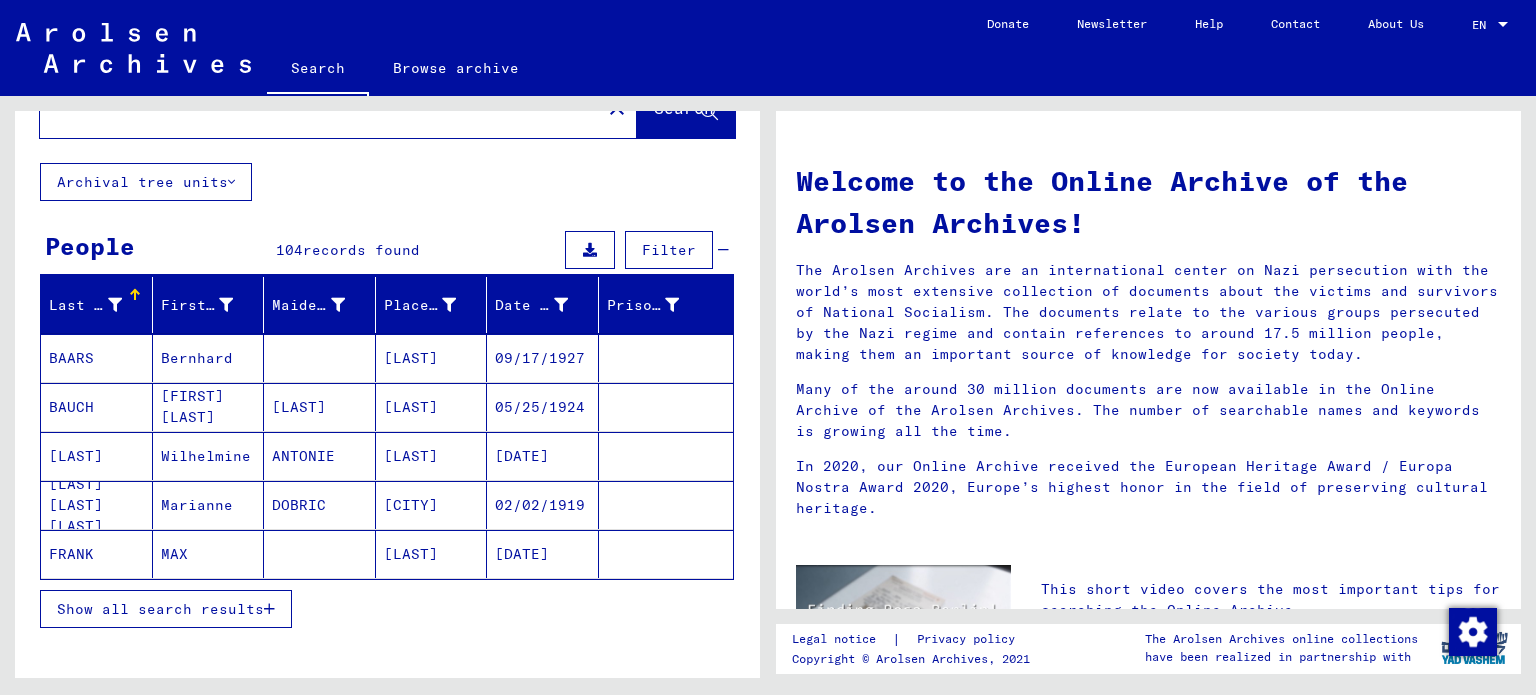 scroll, scrollTop: 200, scrollLeft: 0, axis: vertical 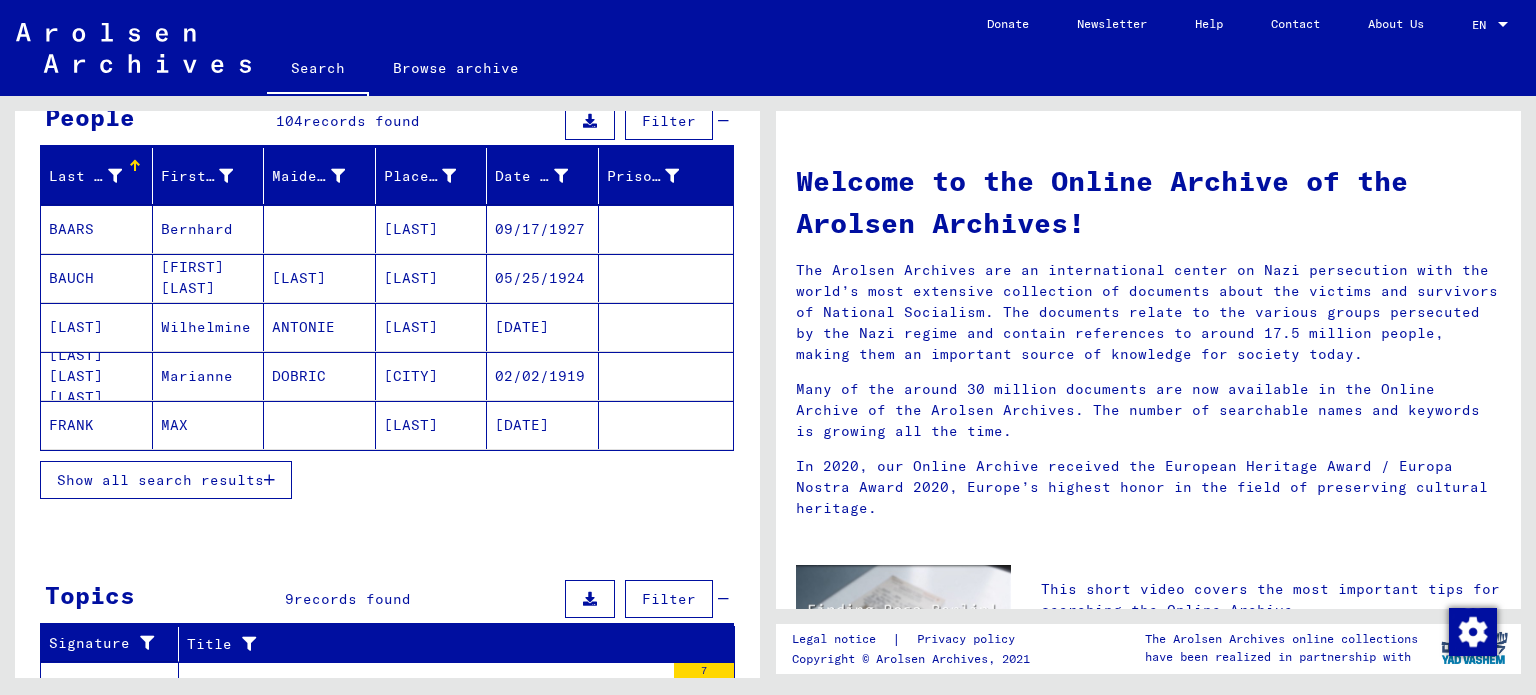 click on "Show all search results" at bounding box center (160, 480) 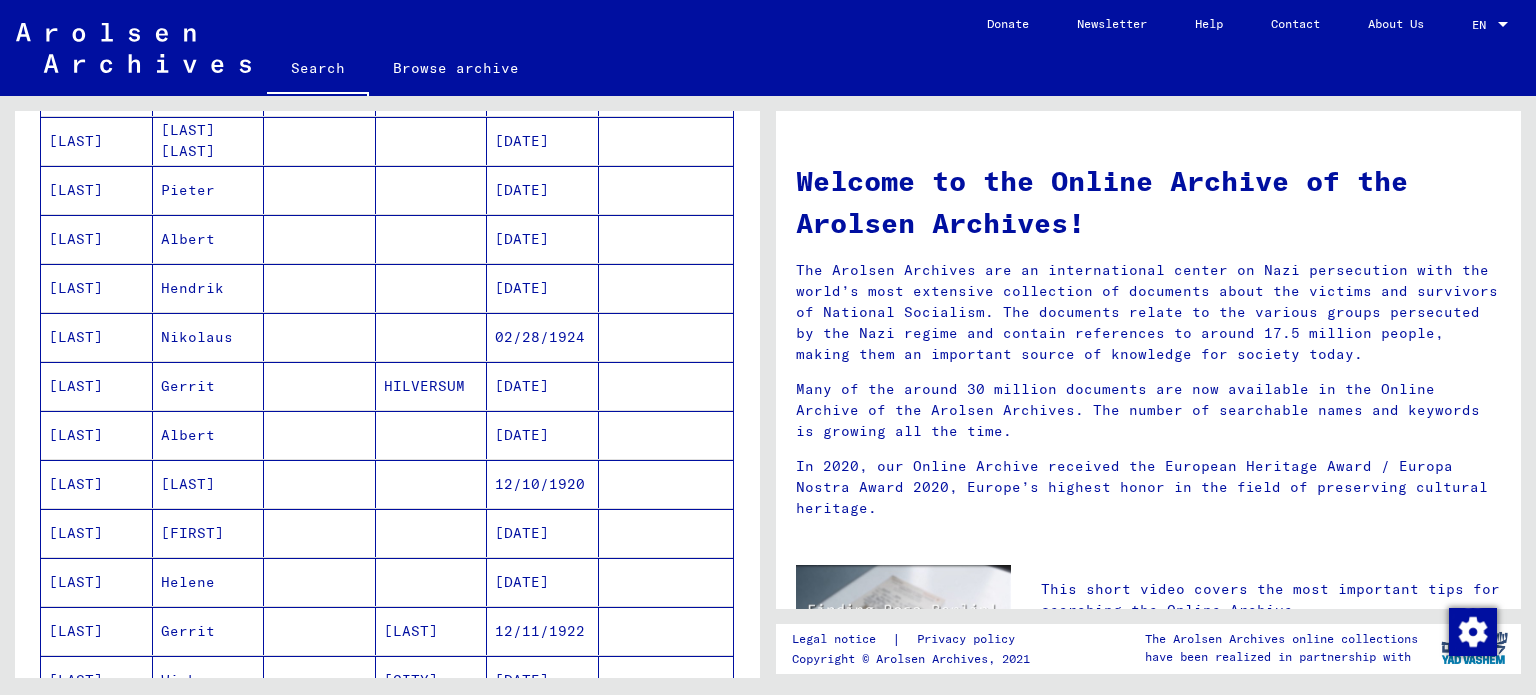scroll, scrollTop: 1100, scrollLeft: 0, axis: vertical 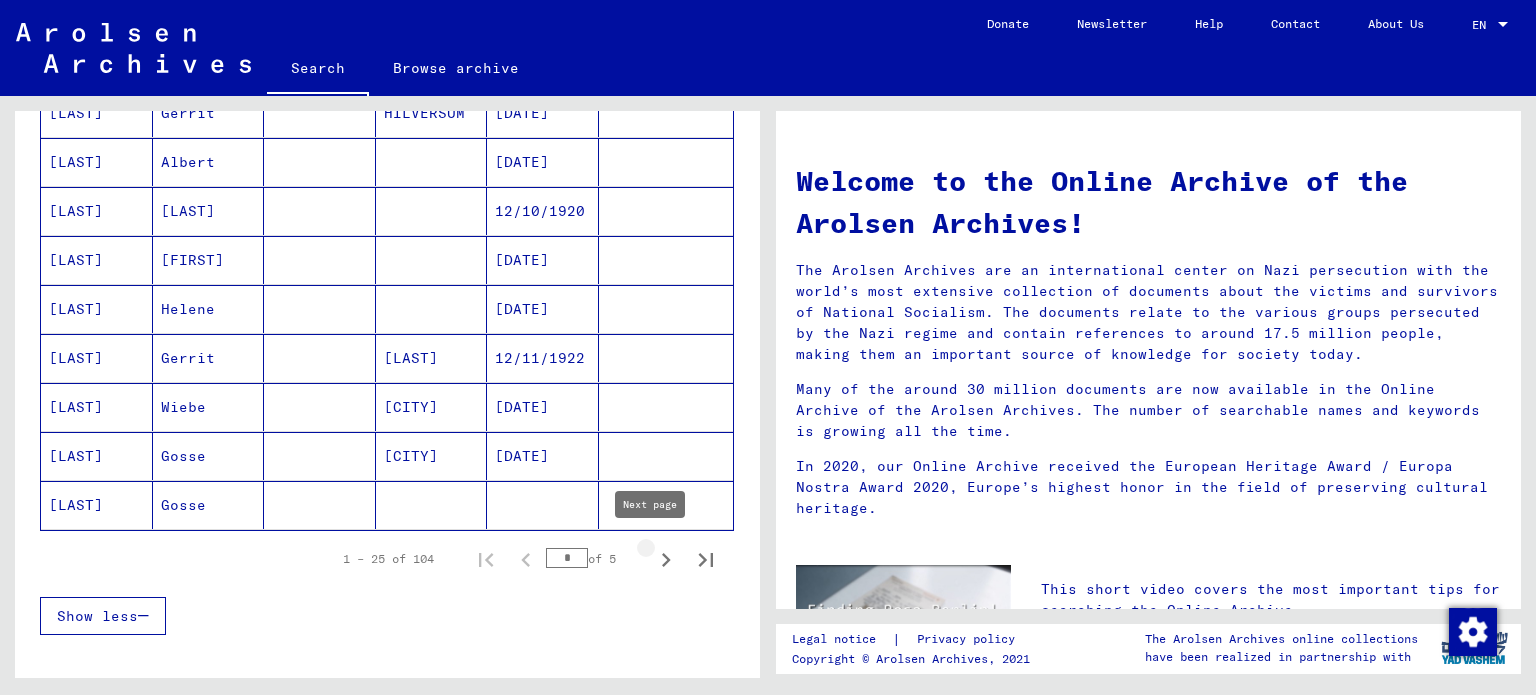 click 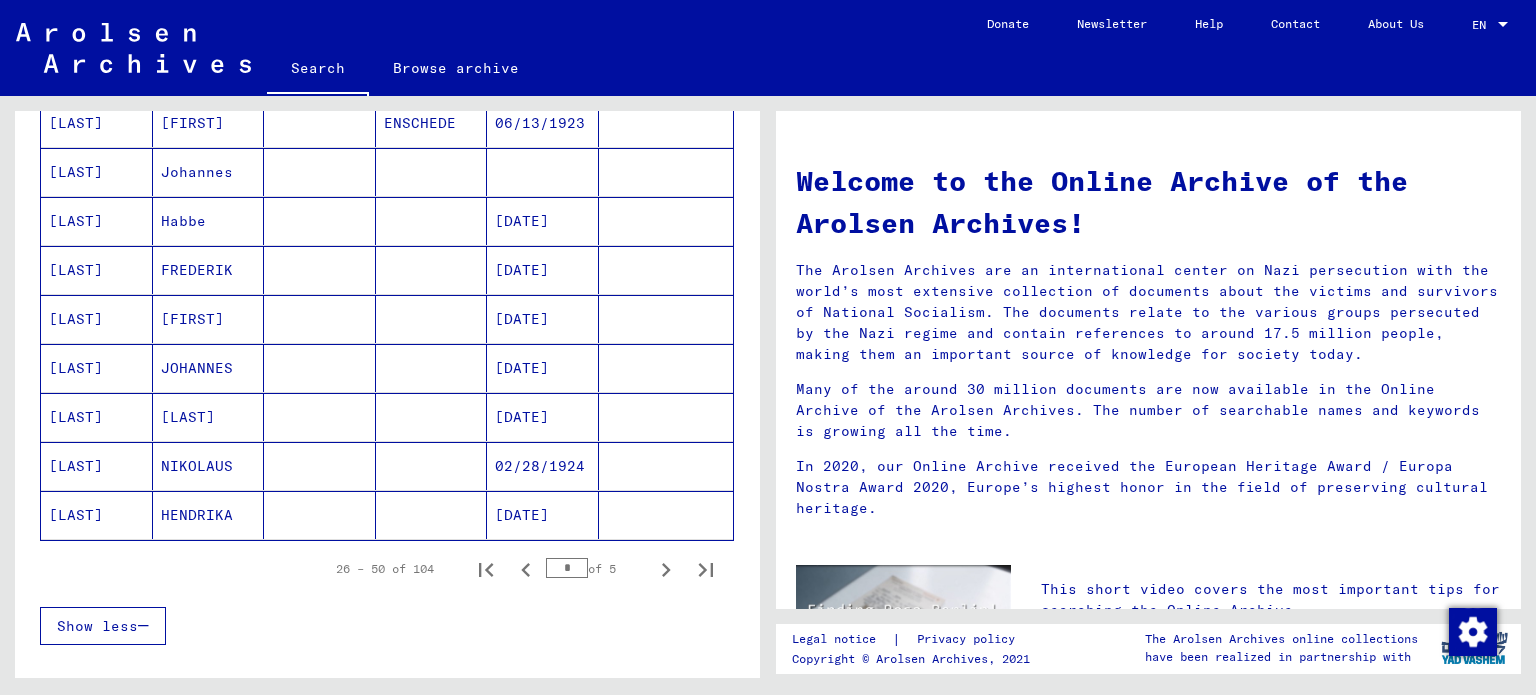 scroll, scrollTop: 1100, scrollLeft: 0, axis: vertical 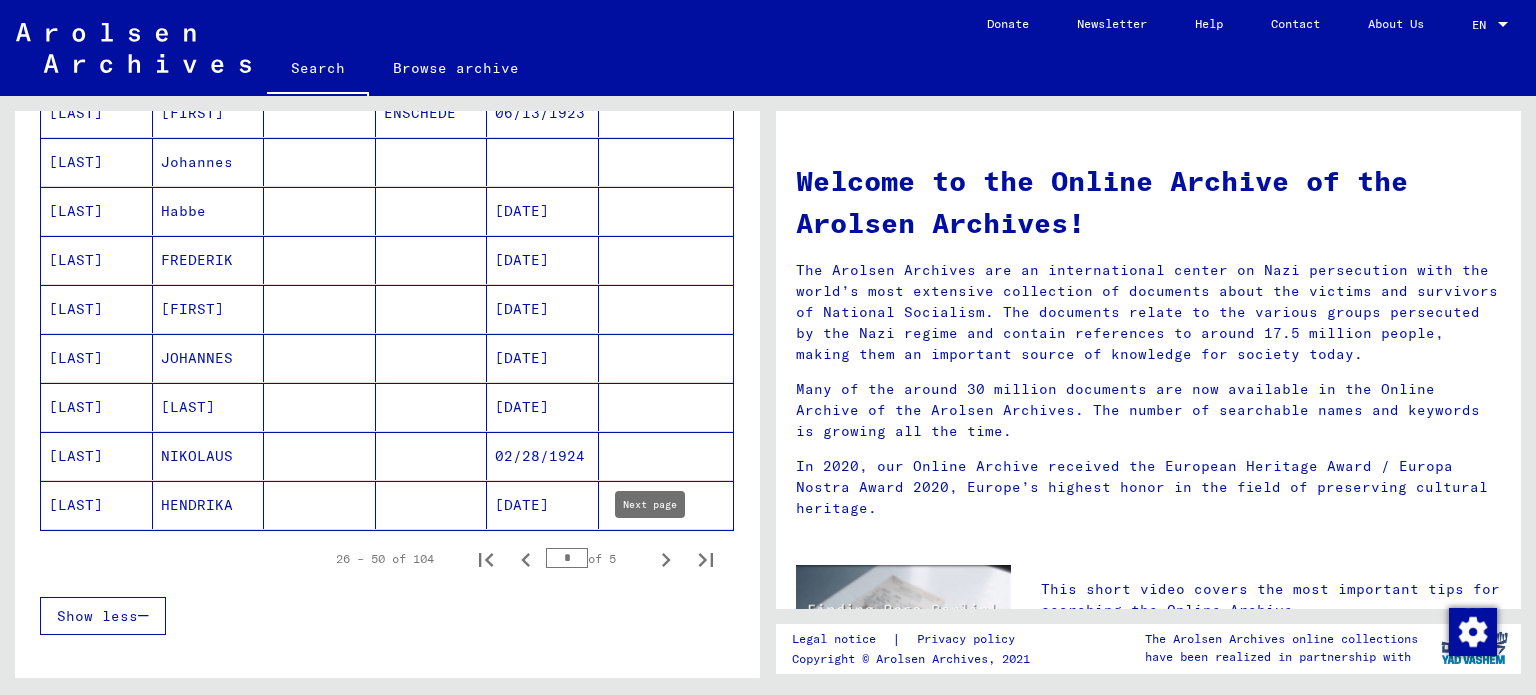 click 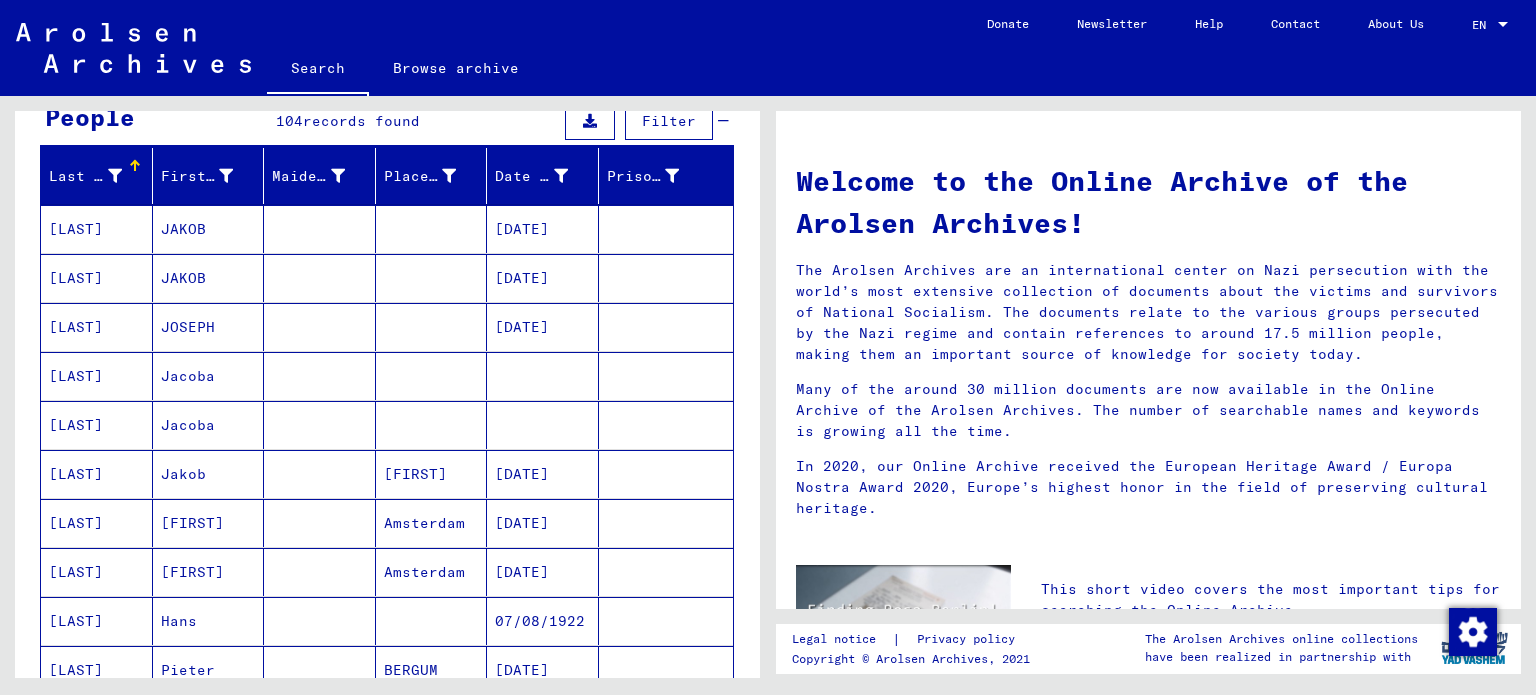 scroll, scrollTop: 0, scrollLeft: 0, axis: both 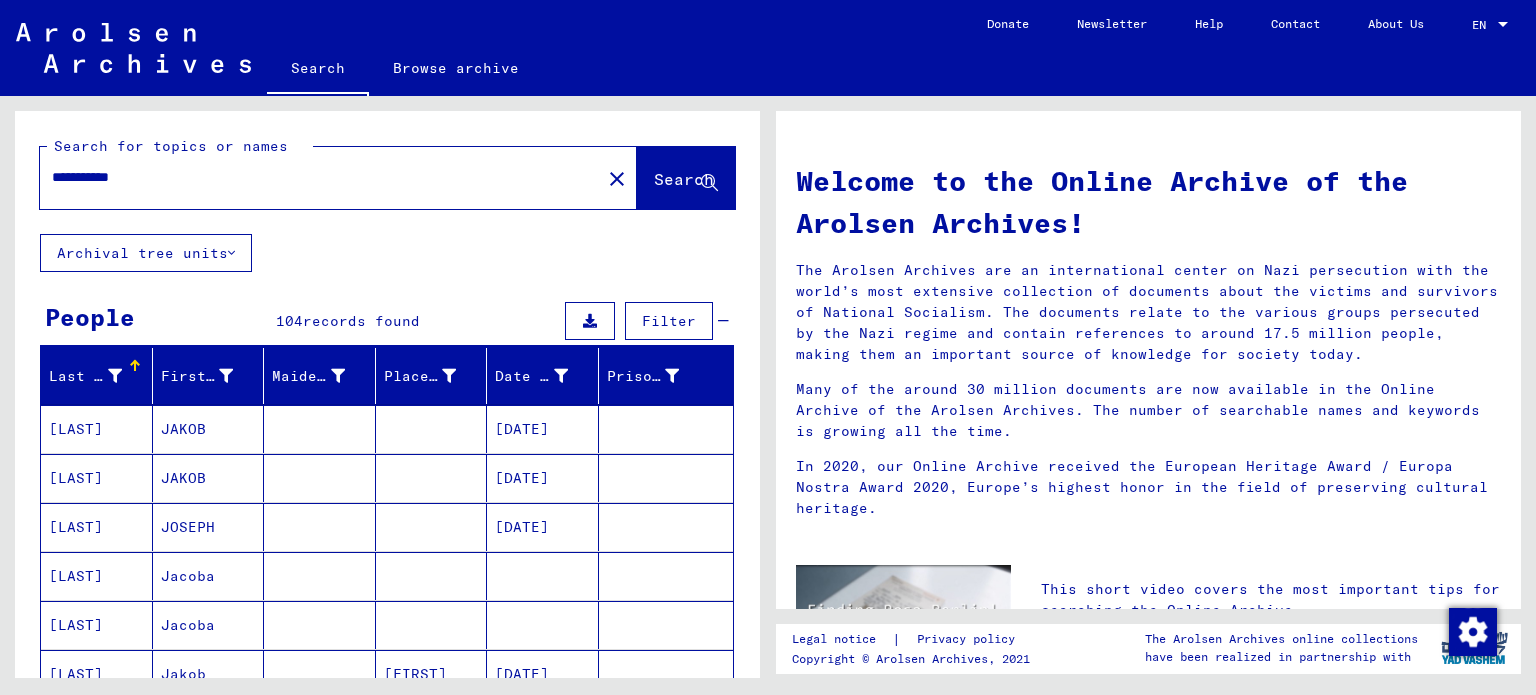 drag, startPoint x: 235, startPoint y: 175, endPoint x: 0, endPoint y: 179, distance: 235.03404 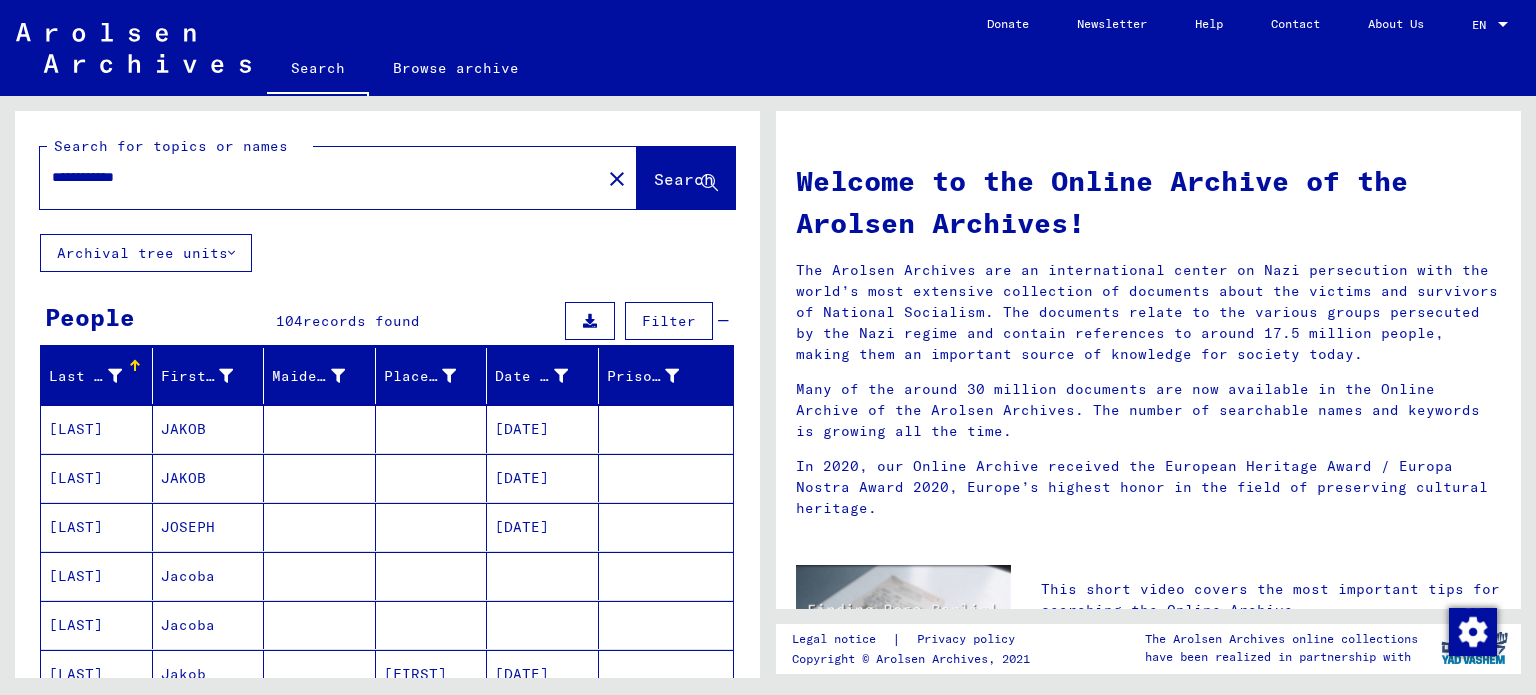 type on "**********" 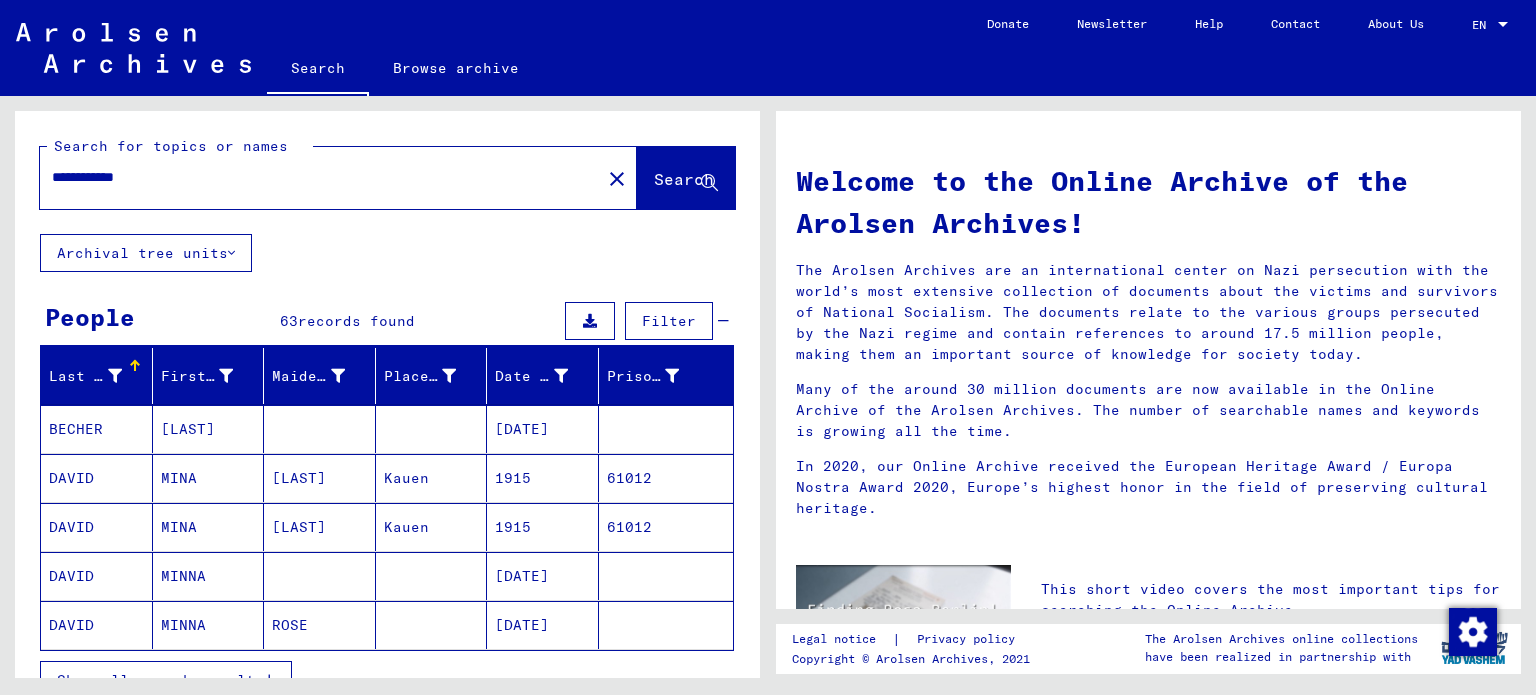 scroll, scrollTop: 100, scrollLeft: 0, axis: vertical 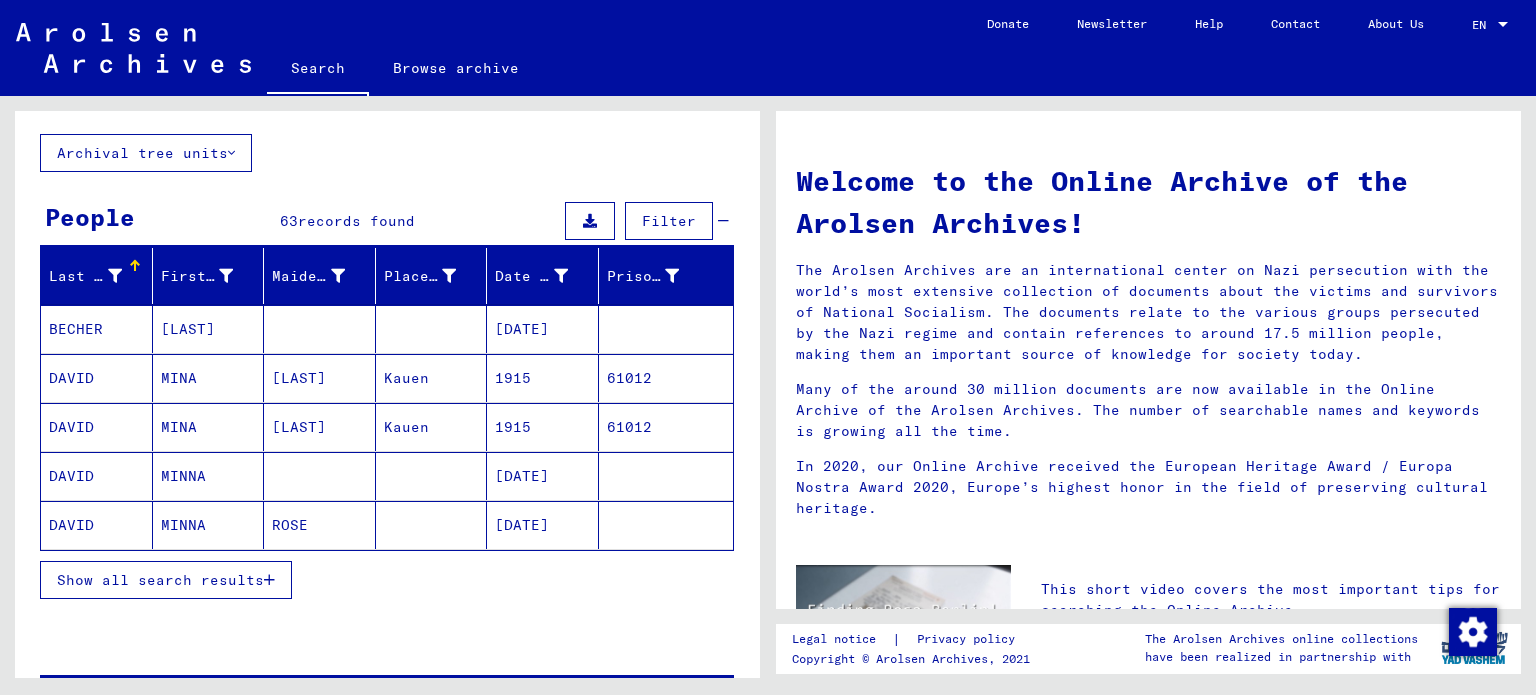 click on "Show all search results" at bounding box center [166, 580] 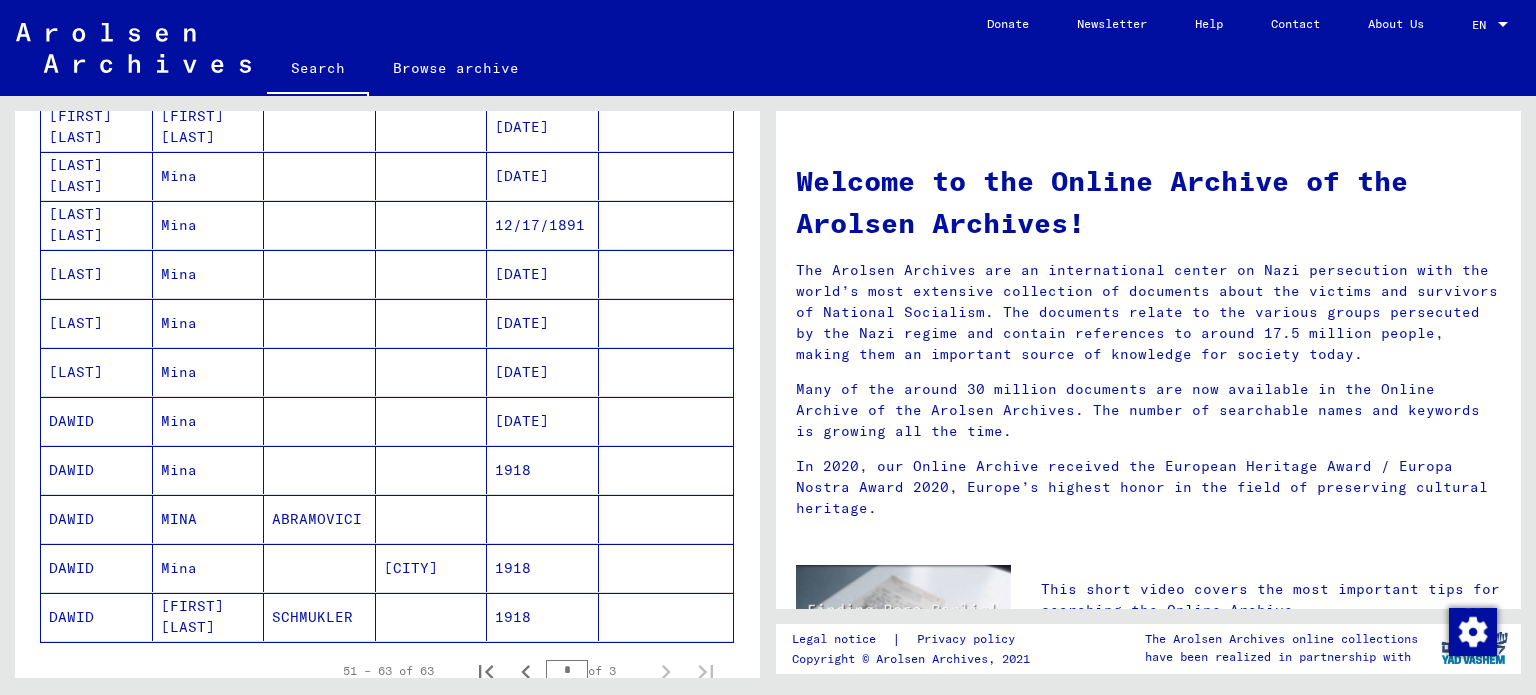 scroll, scrollTop: 1100, scrollLeft: 0, axis: vertical 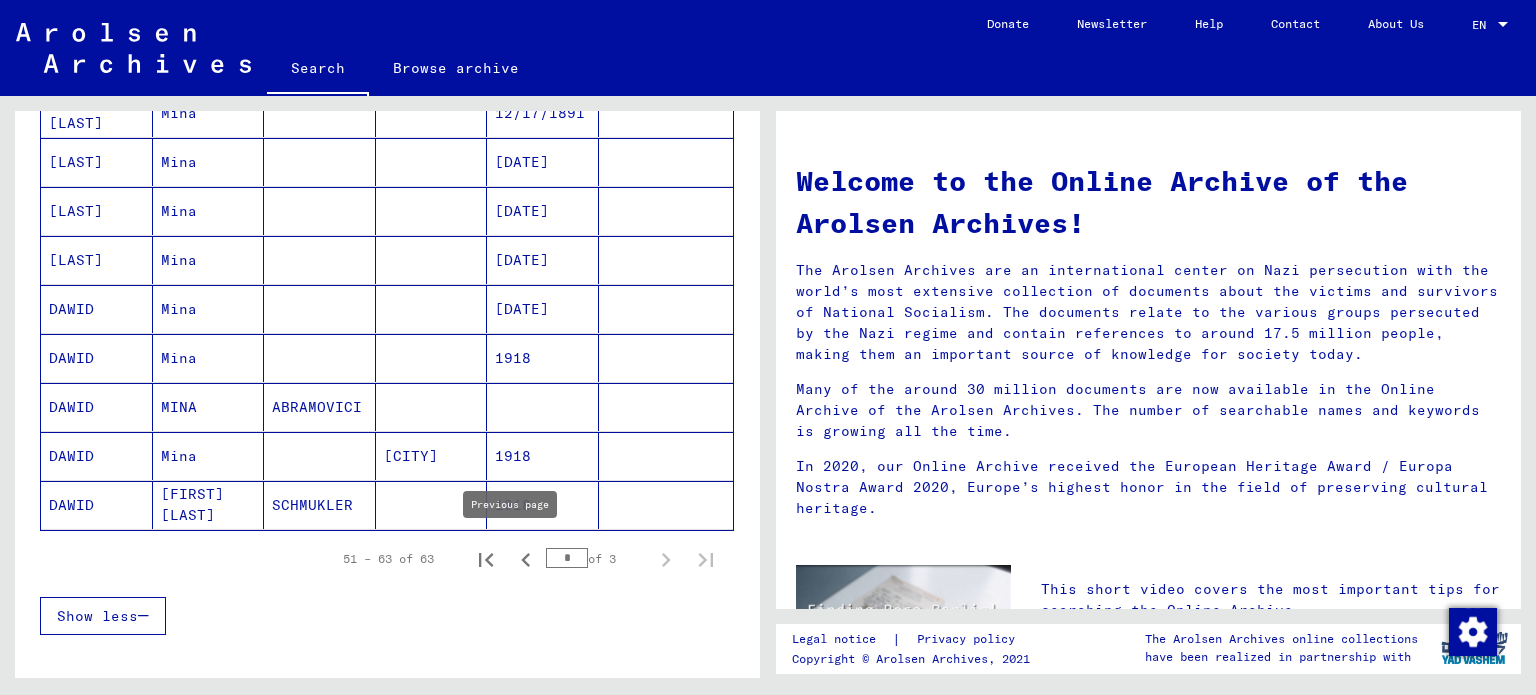 click 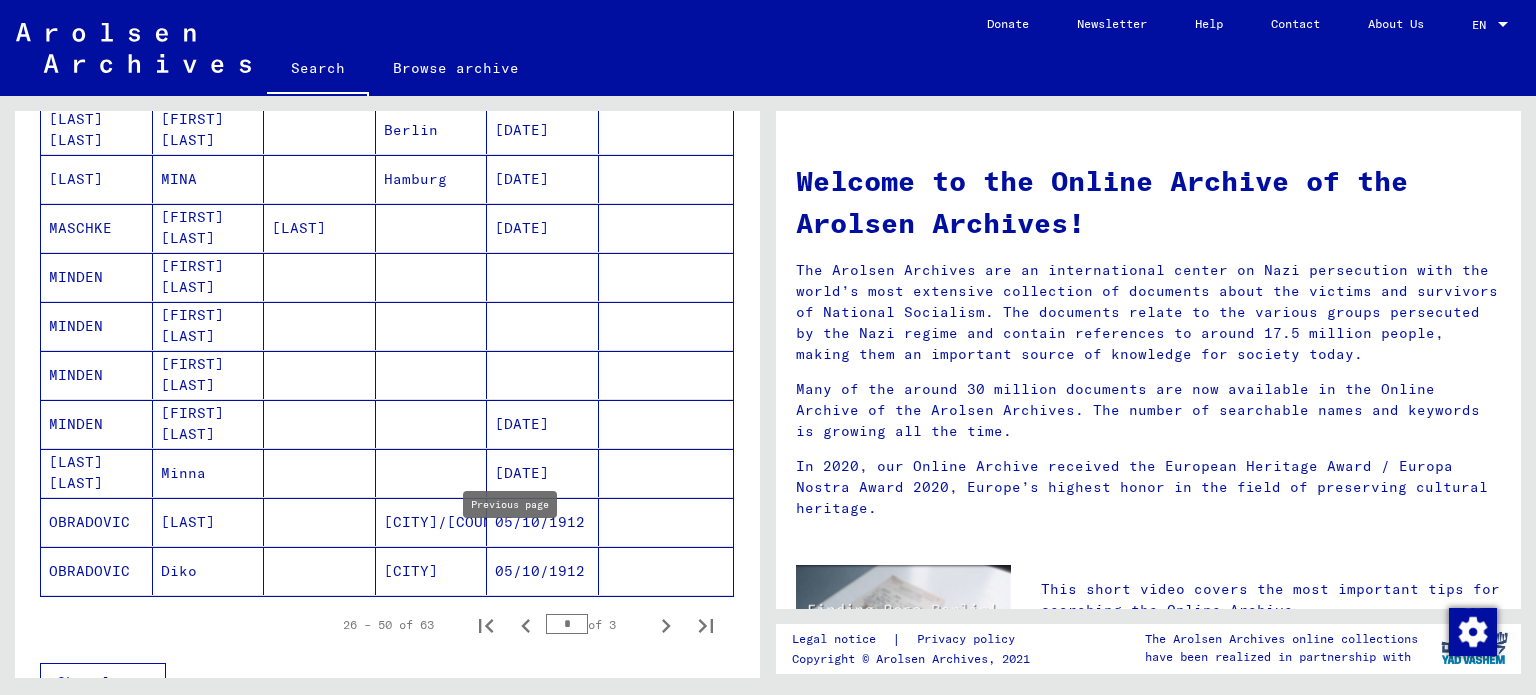 scroll, scrollTop: 1000, scrollLeft: 0, axis: vertical 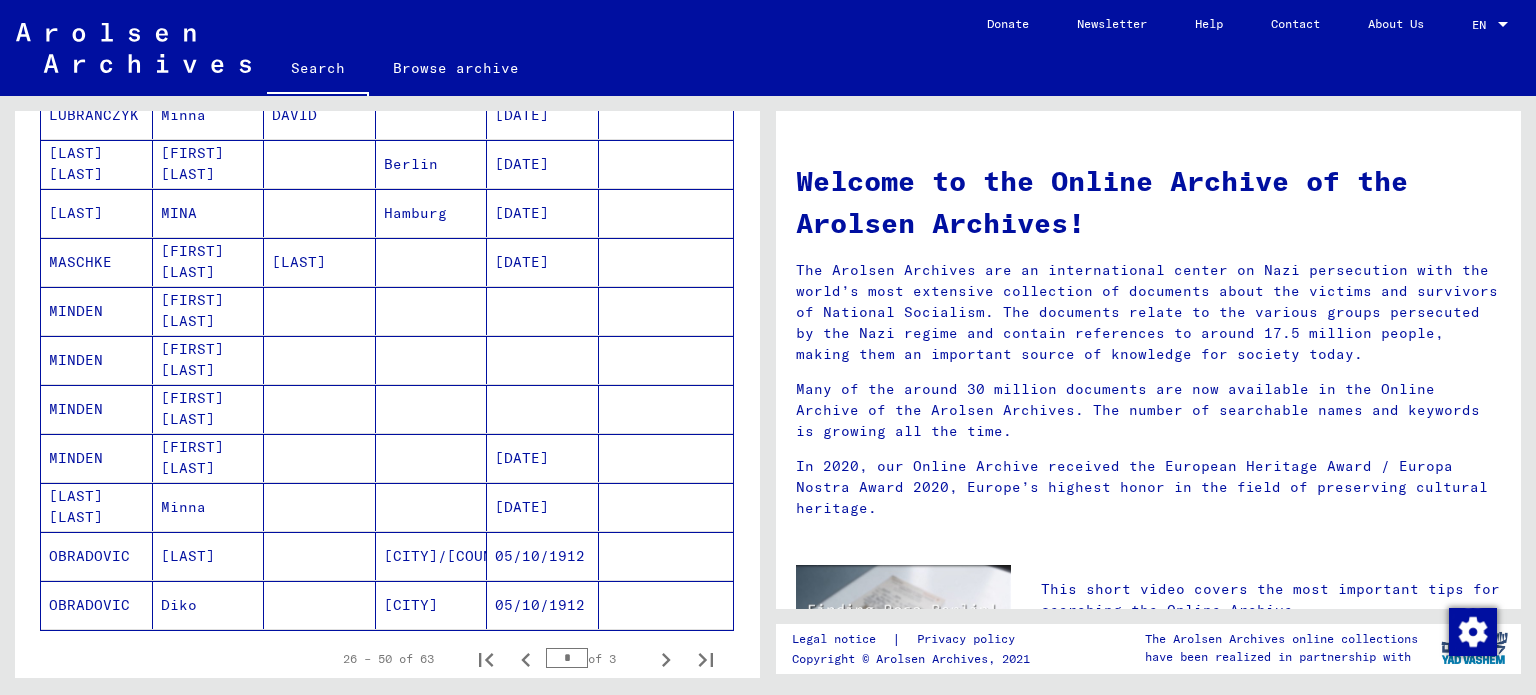 click on "[FIRST] [LAST]" at bounding box center [209, 409] 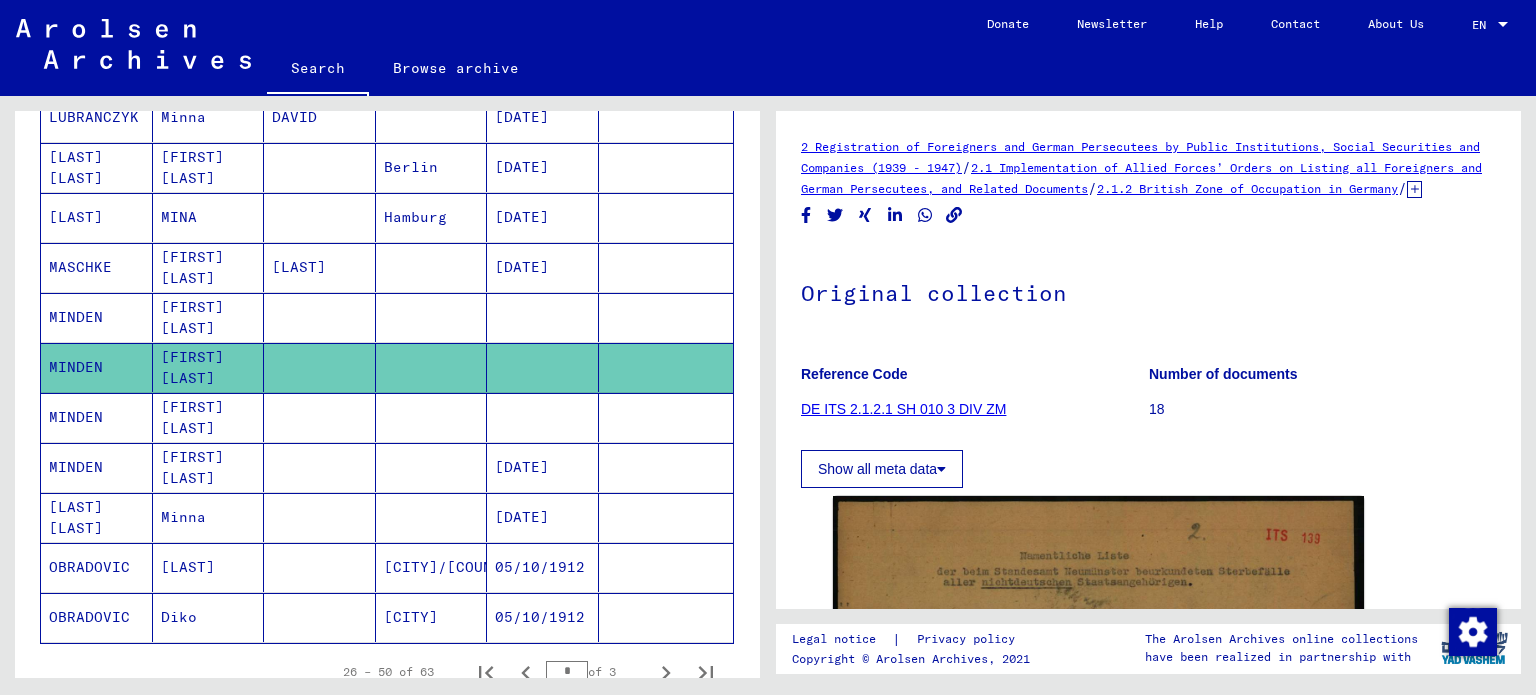 scroll, scrollTop: 1212, scrollLeft: 0, axis: vertical 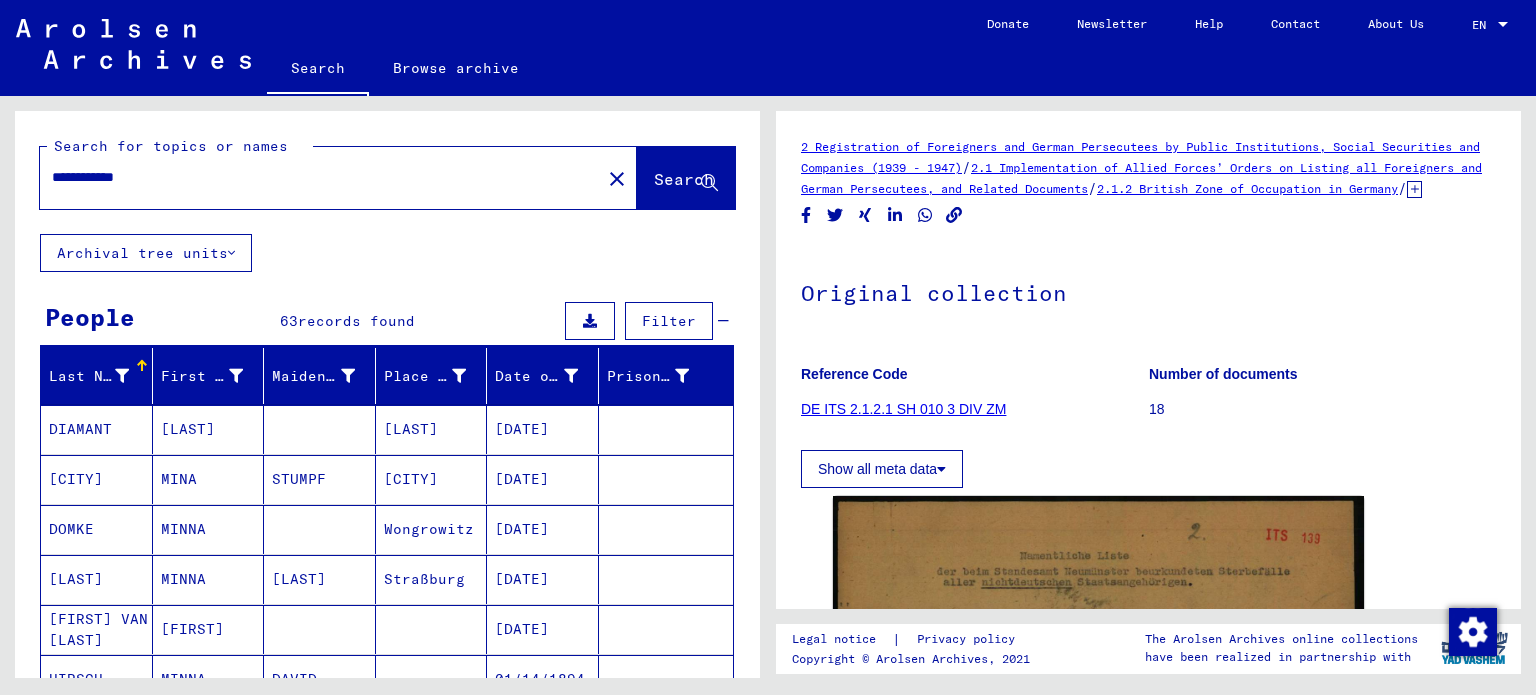 click on "**********" 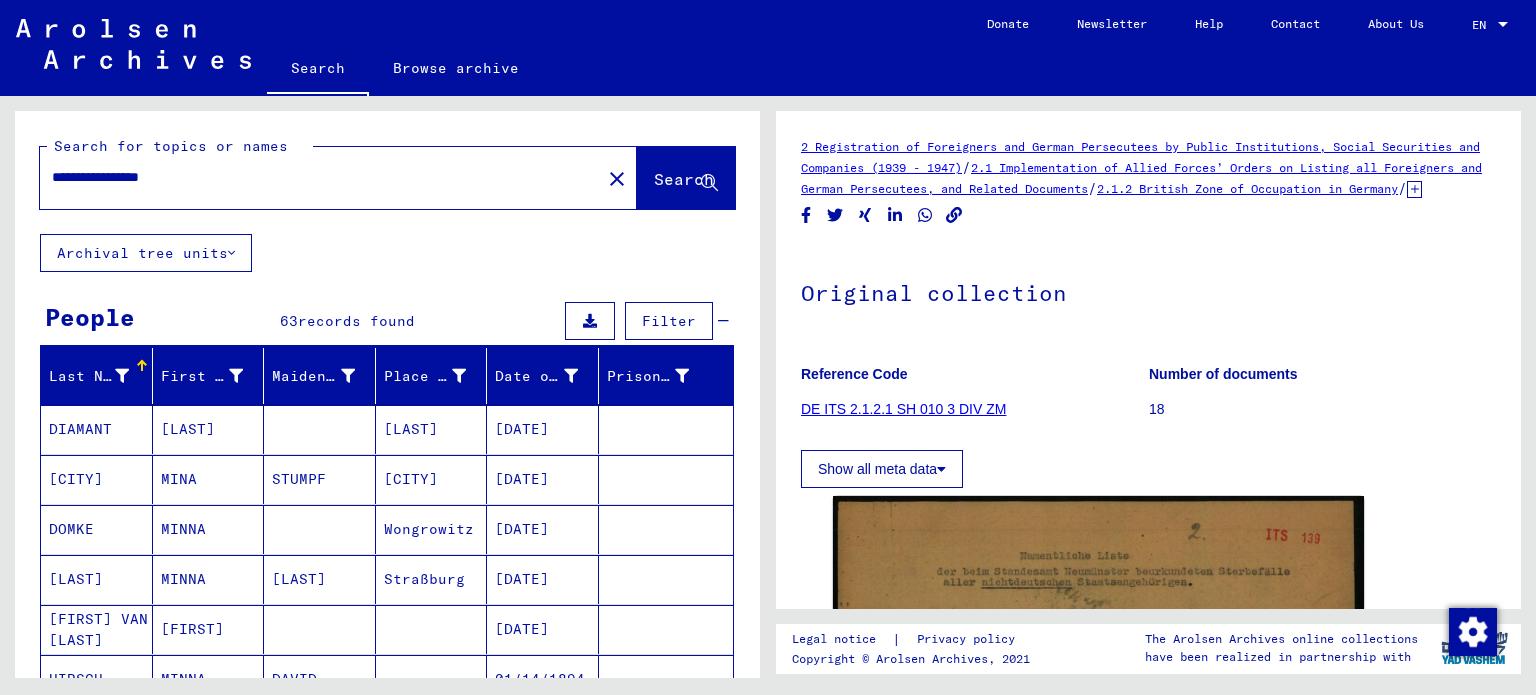 type on "**********" 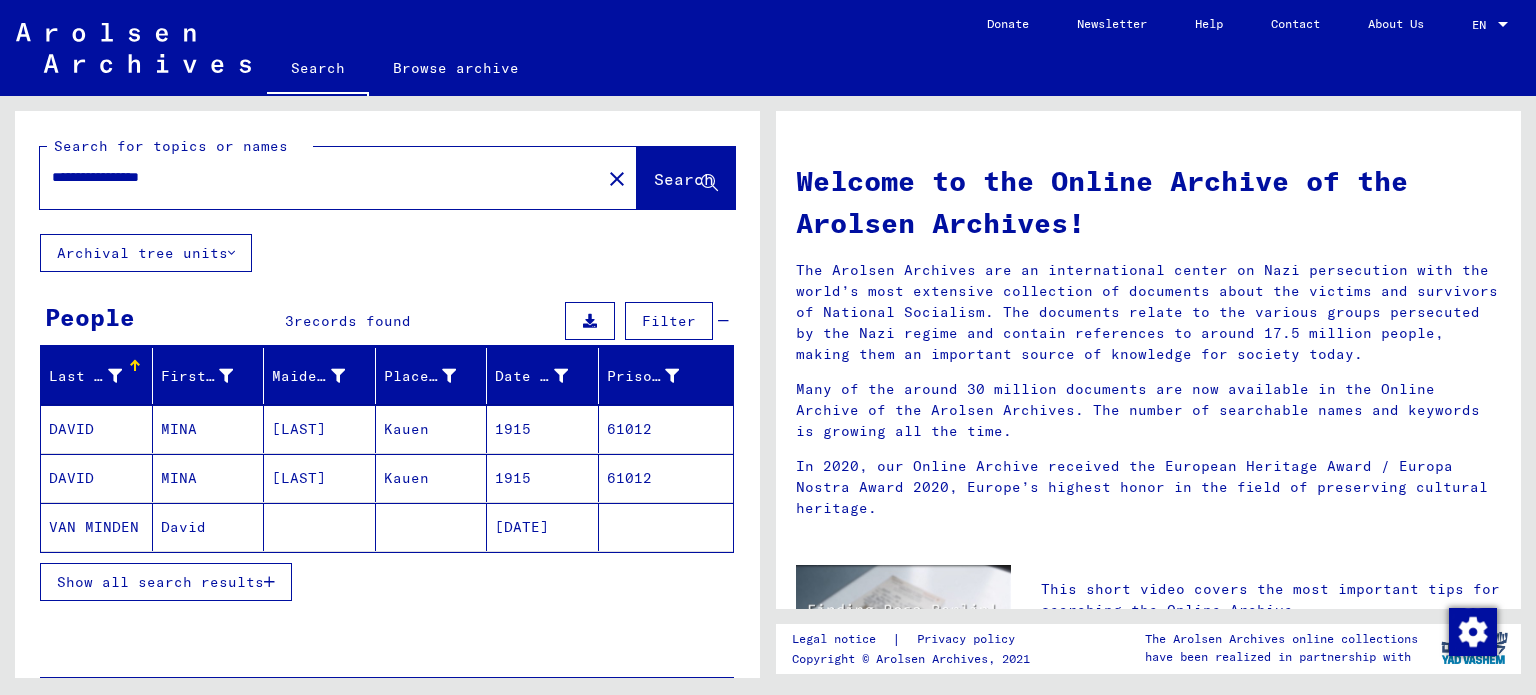 click on "David" 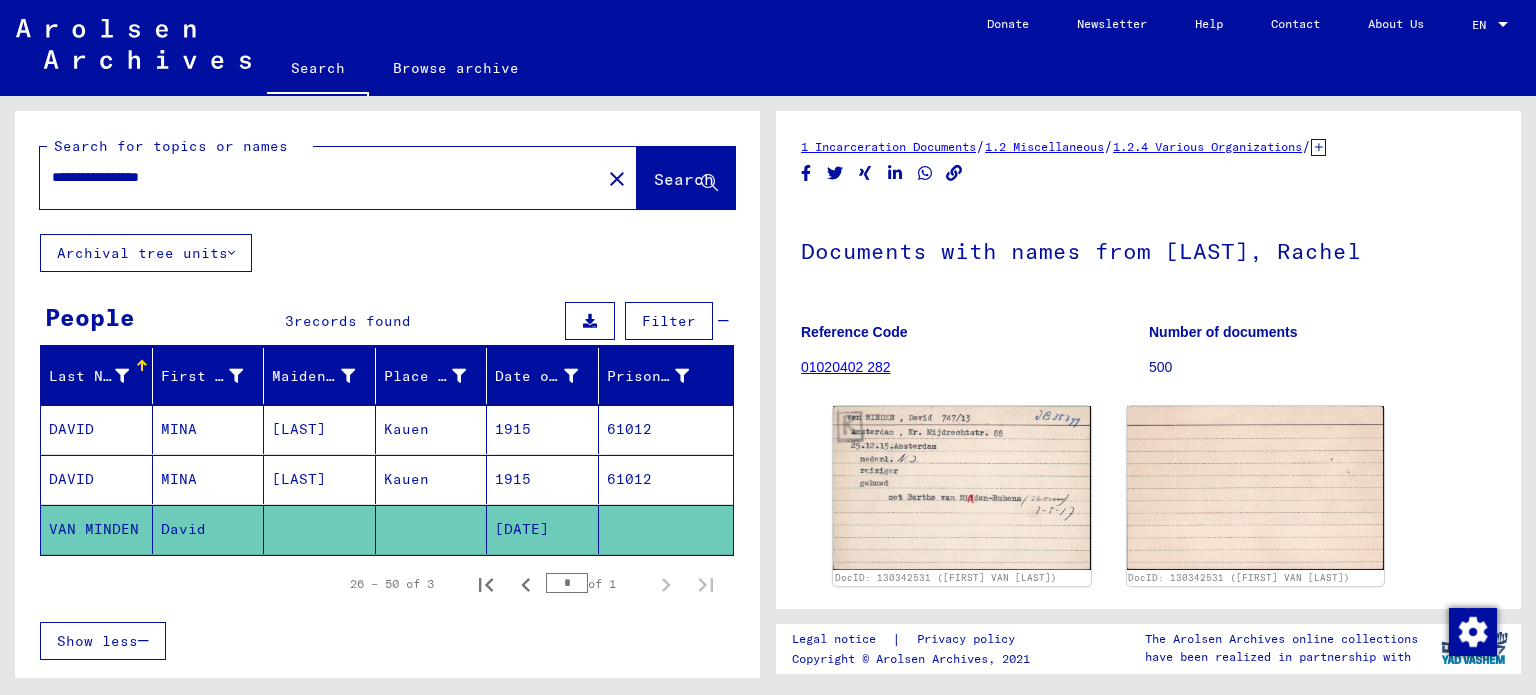 scroll, scrollTop: 0, scrollLeft: 0, axis: both 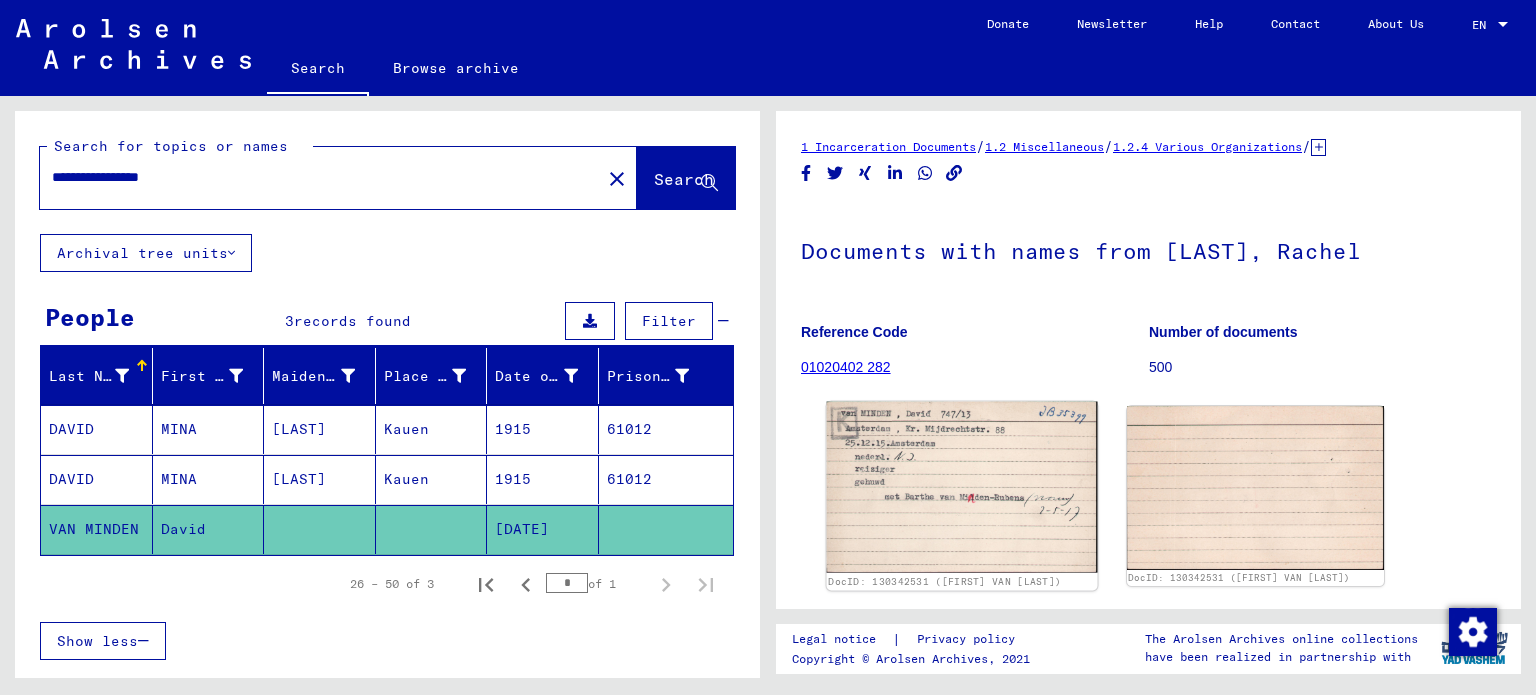 click 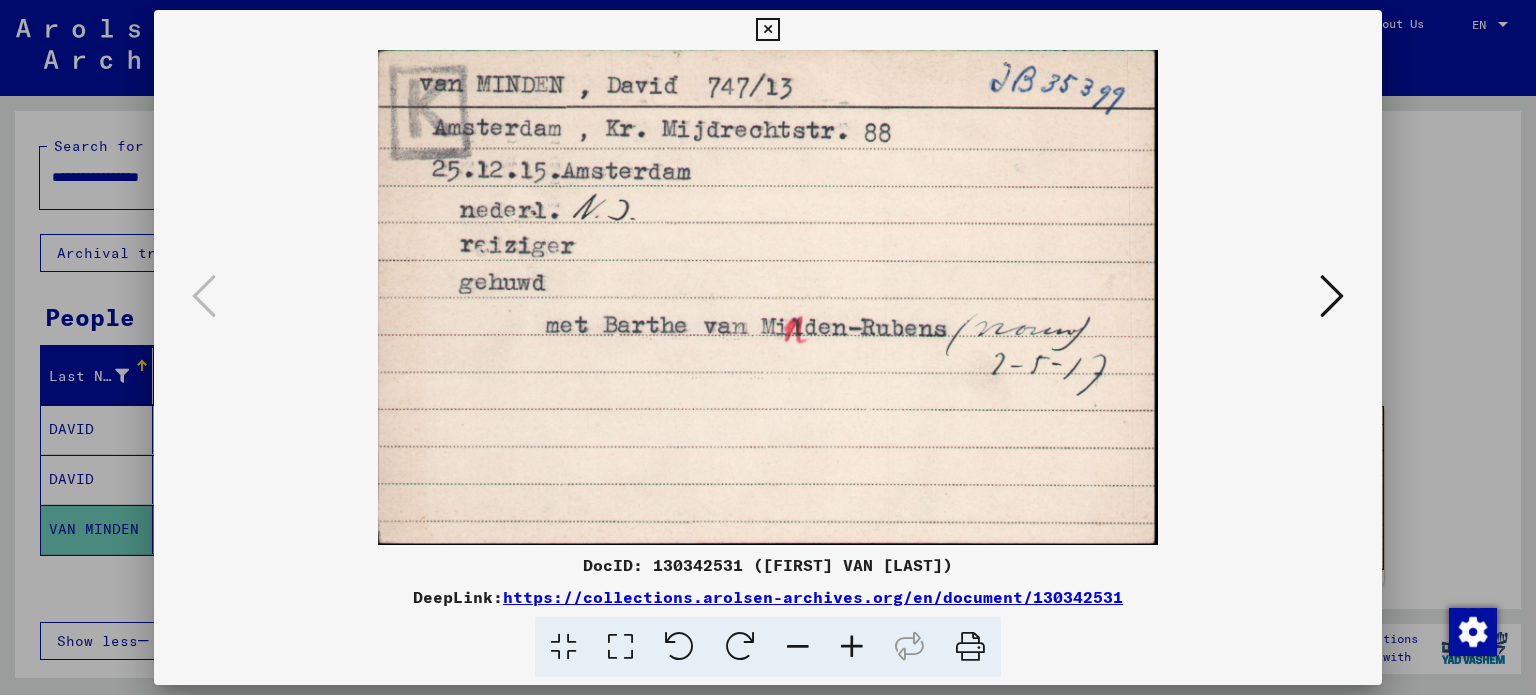 click at bounding box center (767, 30) 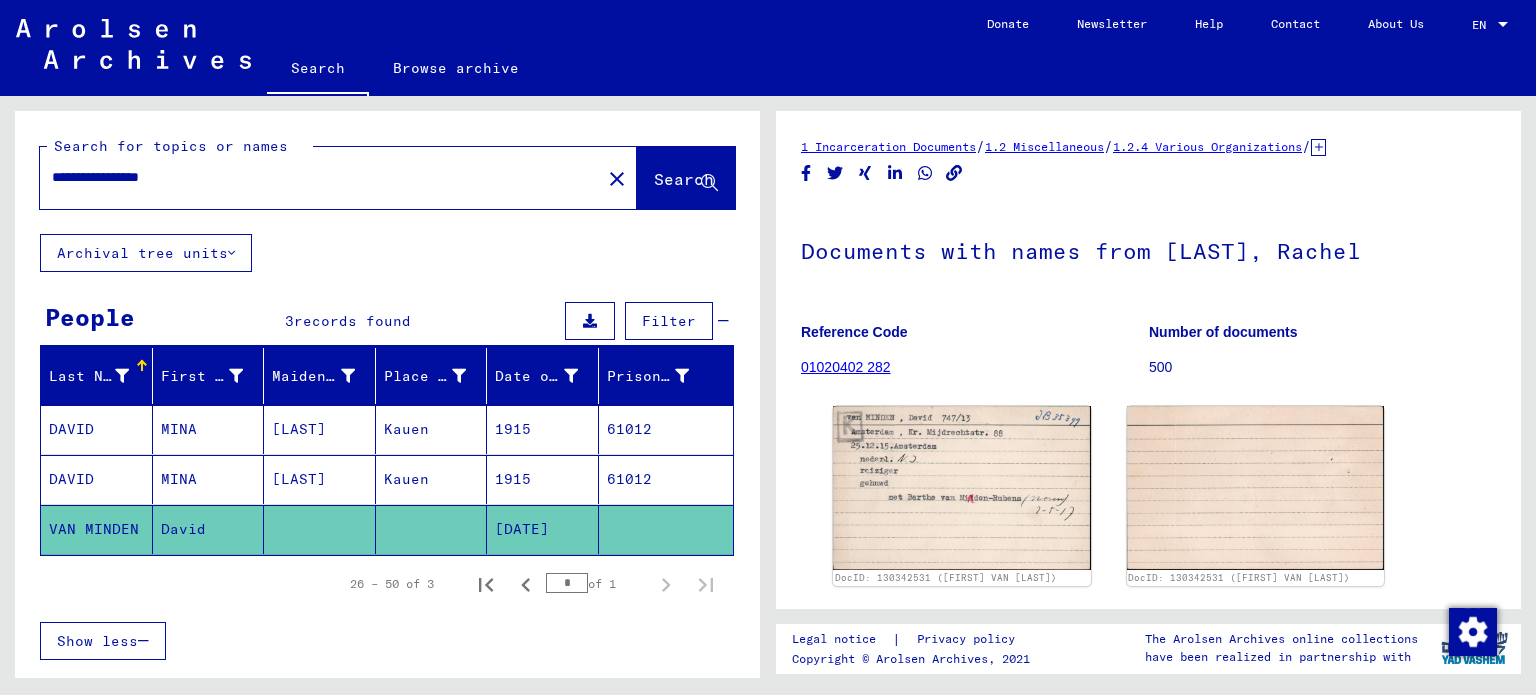 drag, startPoint x: 792, startPoint y: 115, endPoint x: 1212, endPoint y: 372, distance: 492.3911 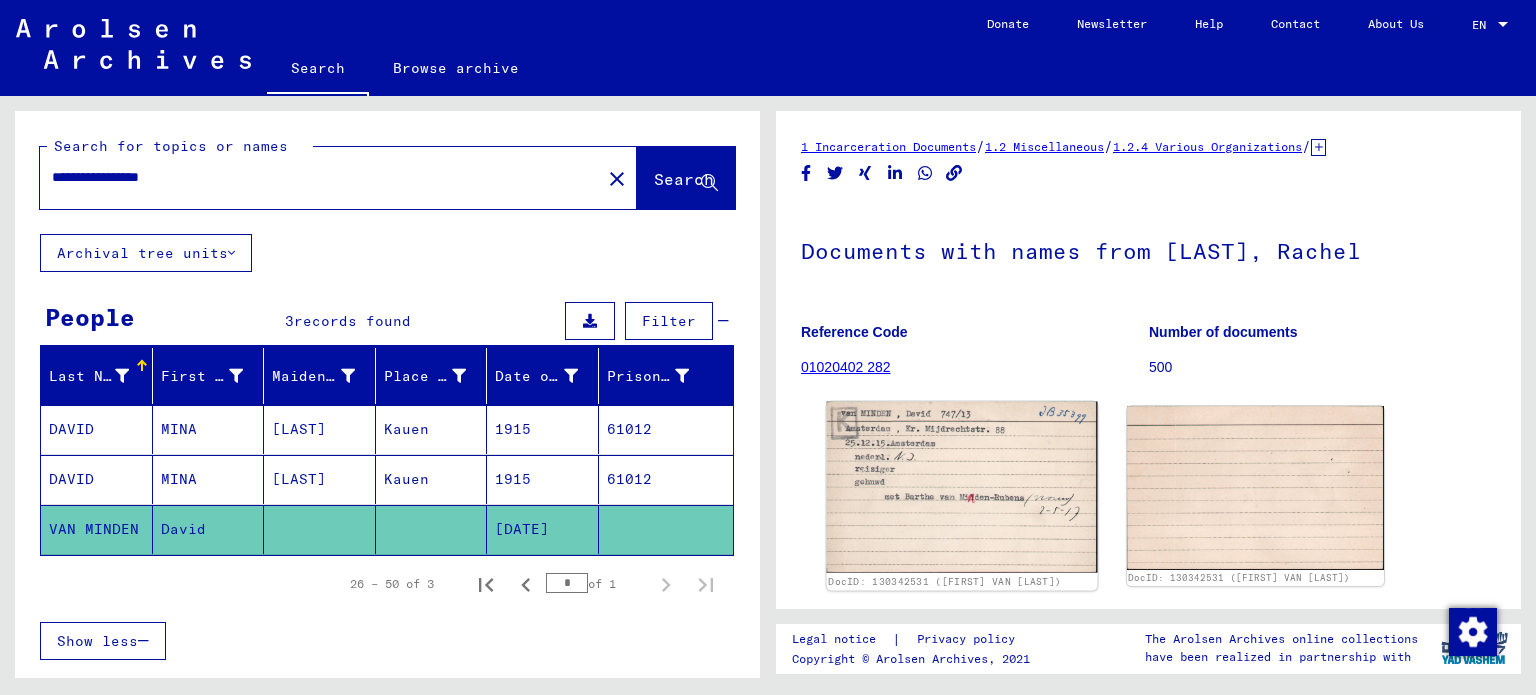 click 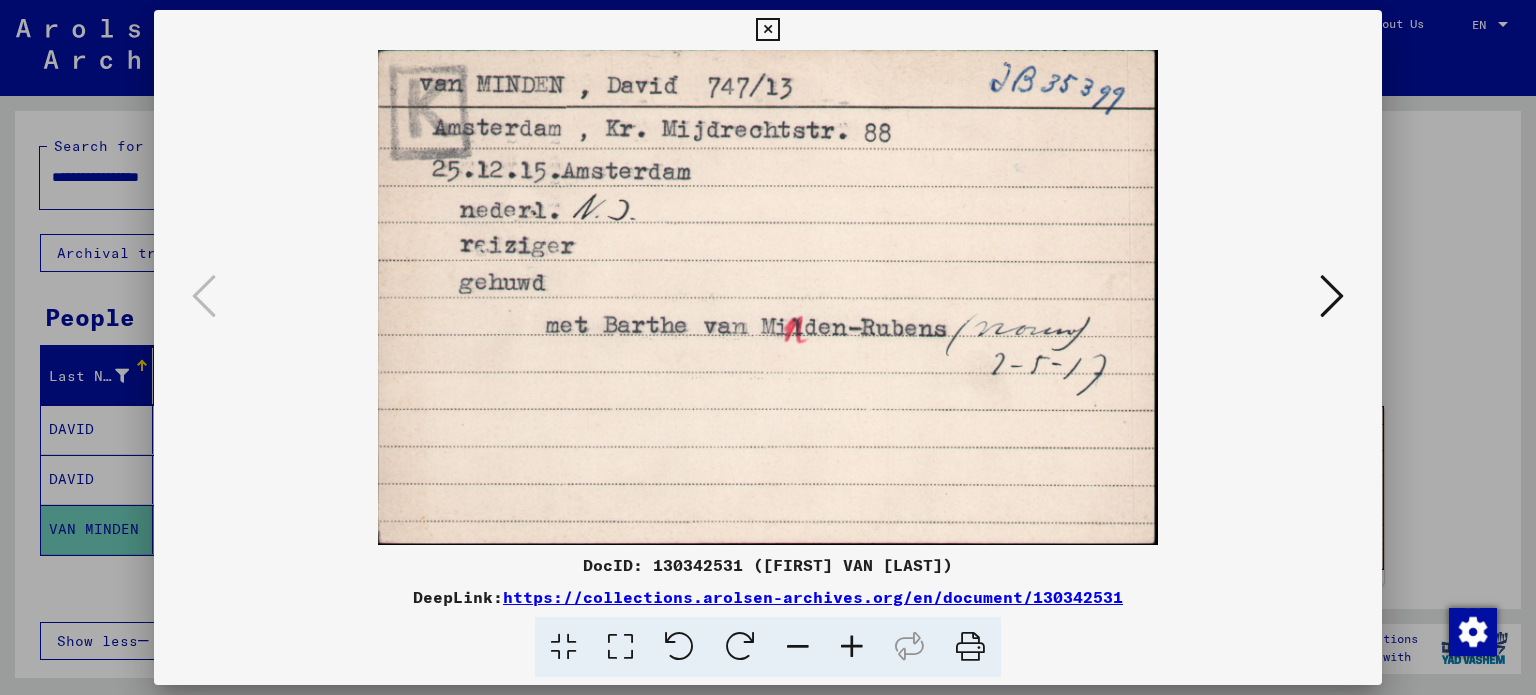 click at bounding box center (767, 30) 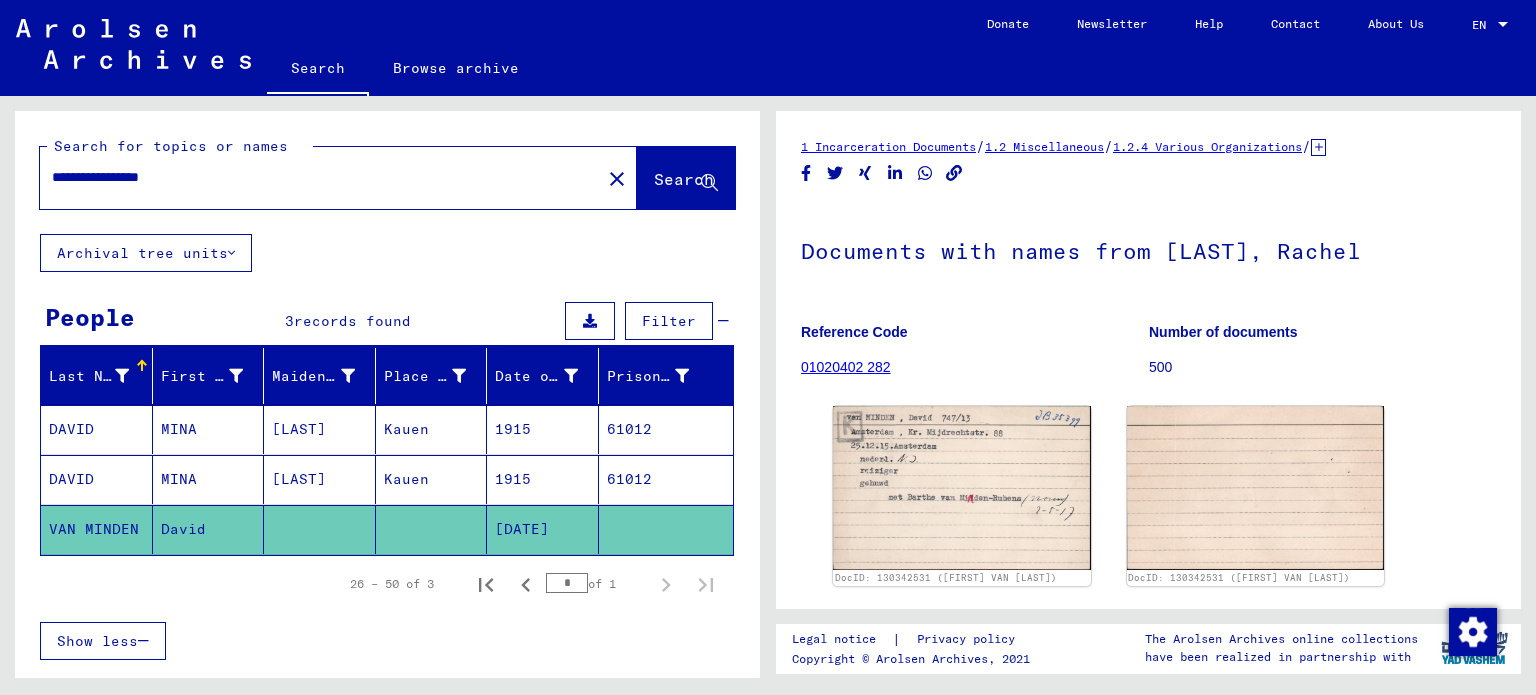 drag, startPoint x: 225, startPoint y: 176, endPoint x: 0, endPoint y: 63, distance: 251.78165 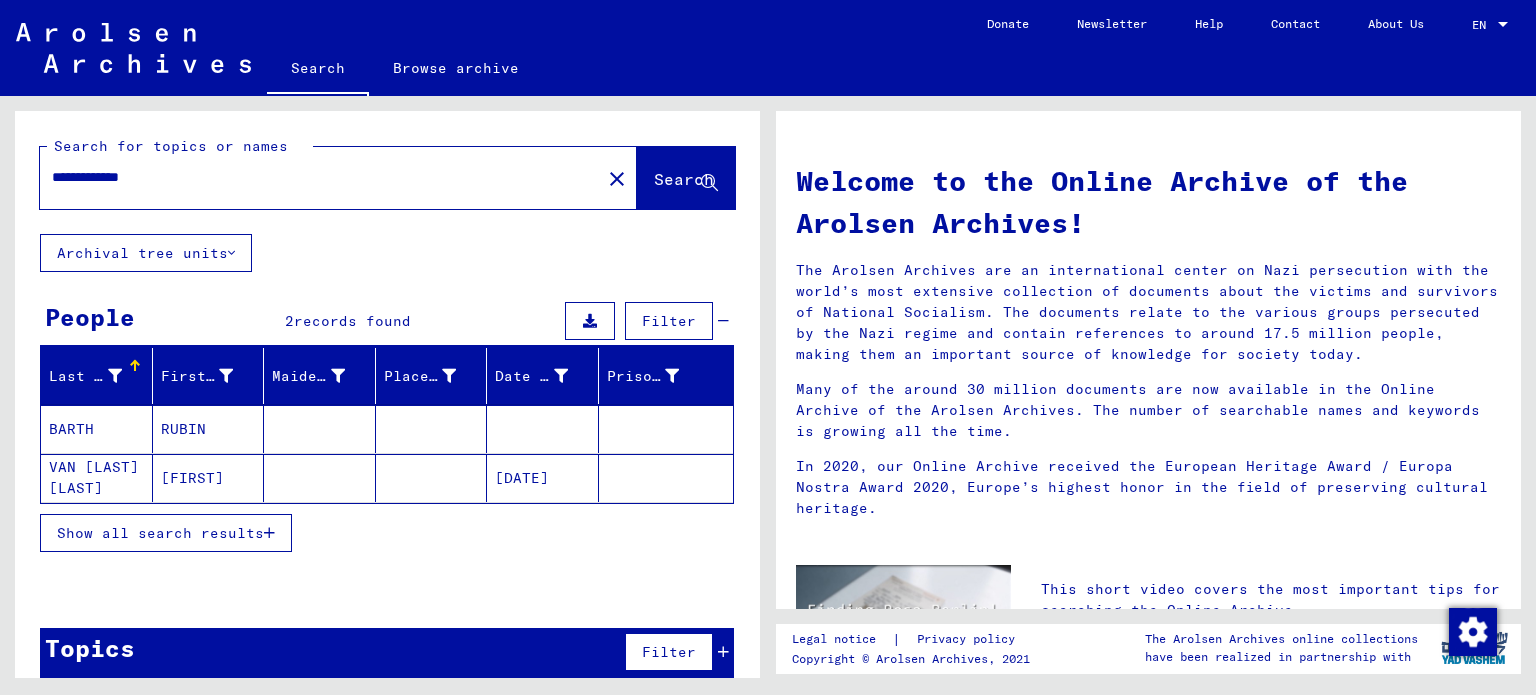 click on "VAN [LAST] [LAST]" 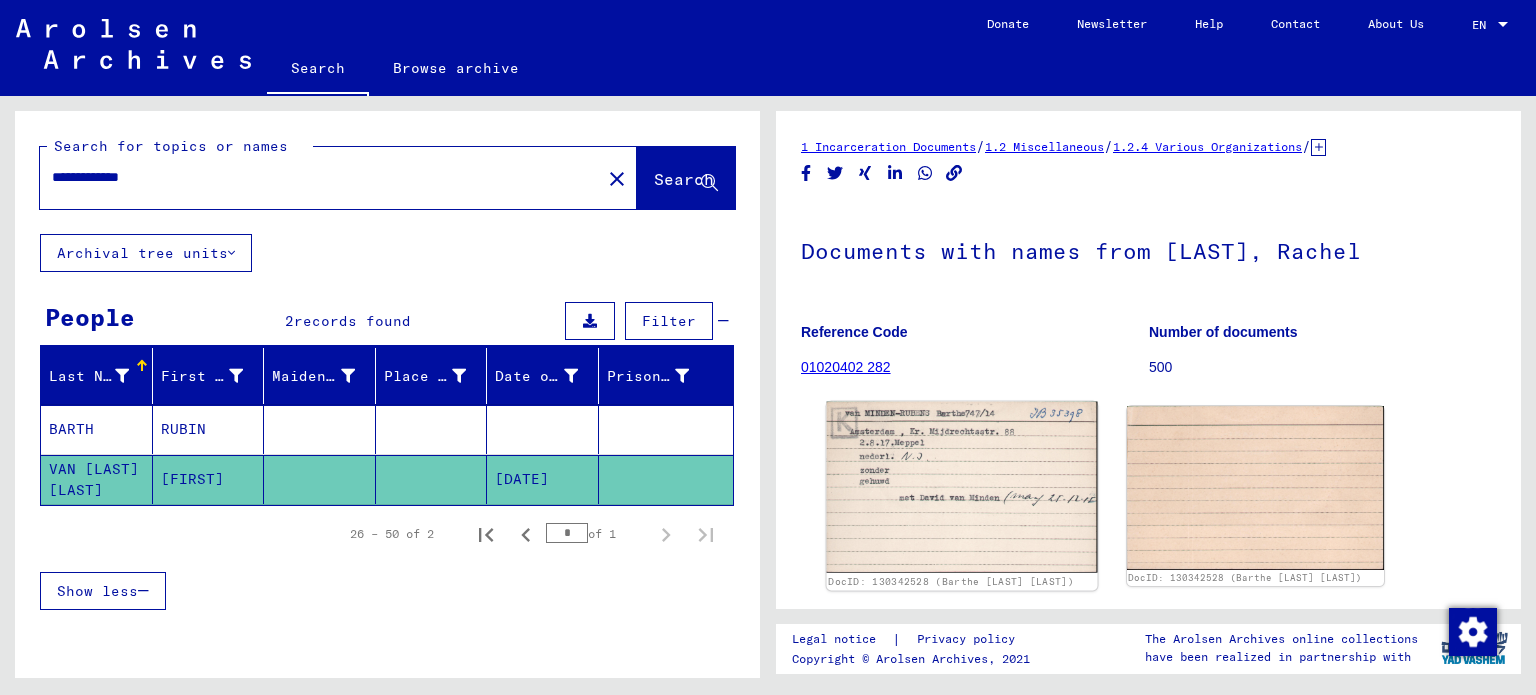 scroll, scrollTop: 0, scrollLeft: 0, axis: both 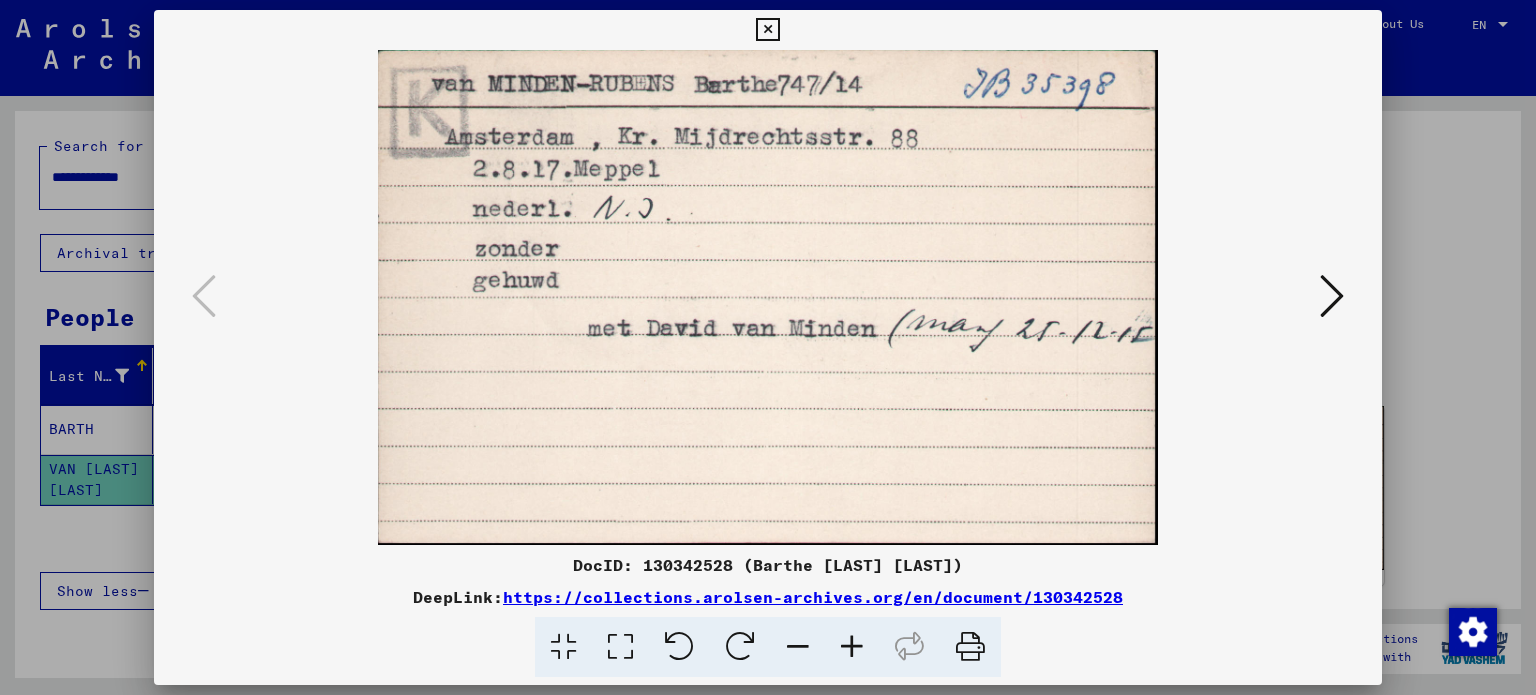 drag, startPoint x: 224, startPoint y: 518, endPoint x: 643, endPoint y: 280, distance: 481.87653 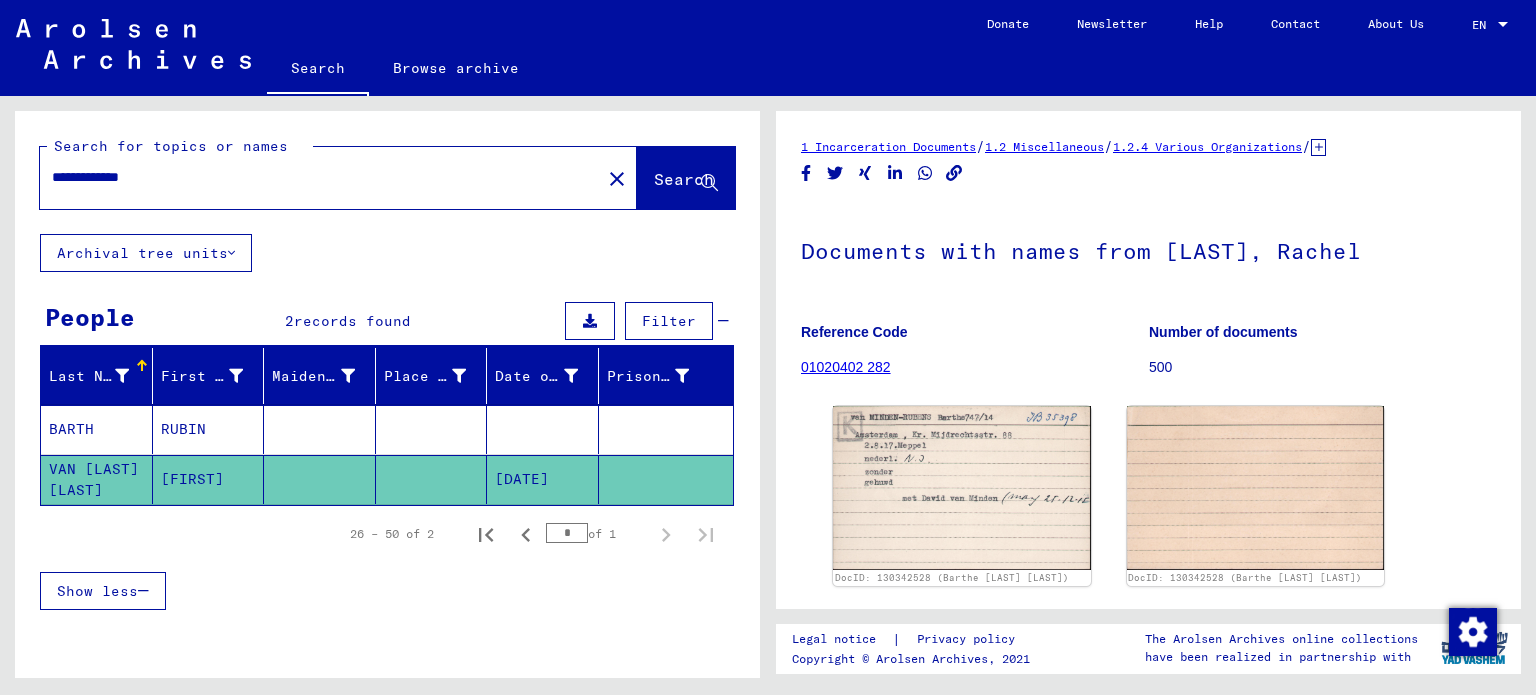drag, startPoint x: 788, startPoint y: 126, endPoint x: 1184, endPoint y: 297, distance: 431.34326 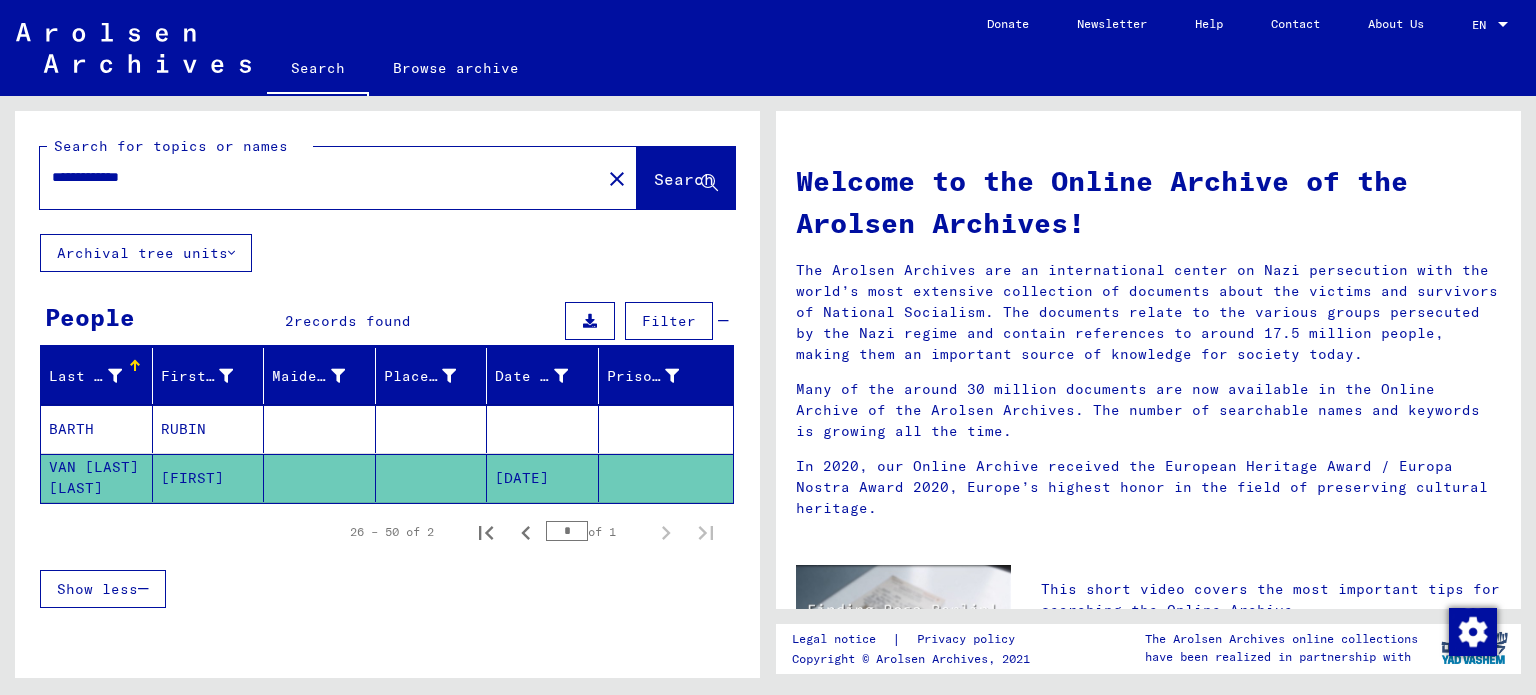 type on "**********" 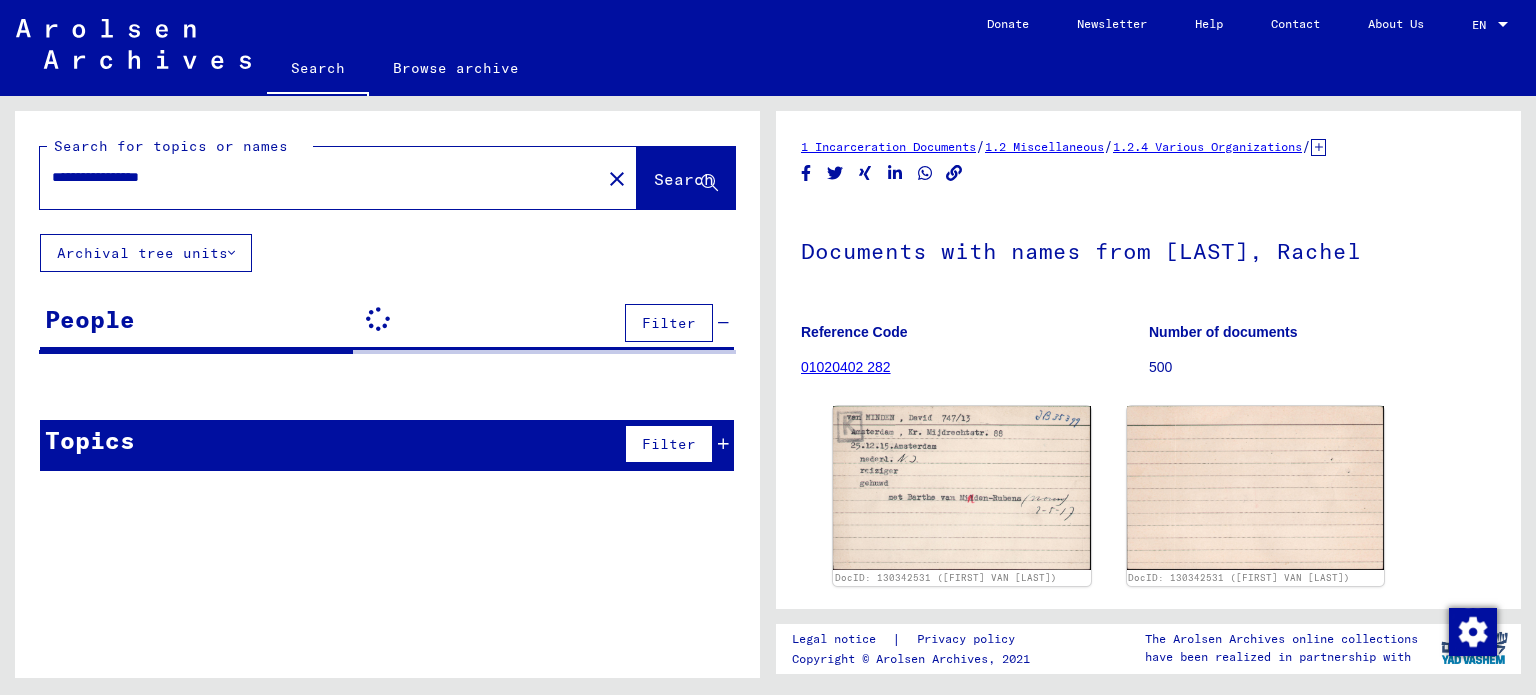 scroll, scrollTop: 0, scrollLeft: 0, axis: both 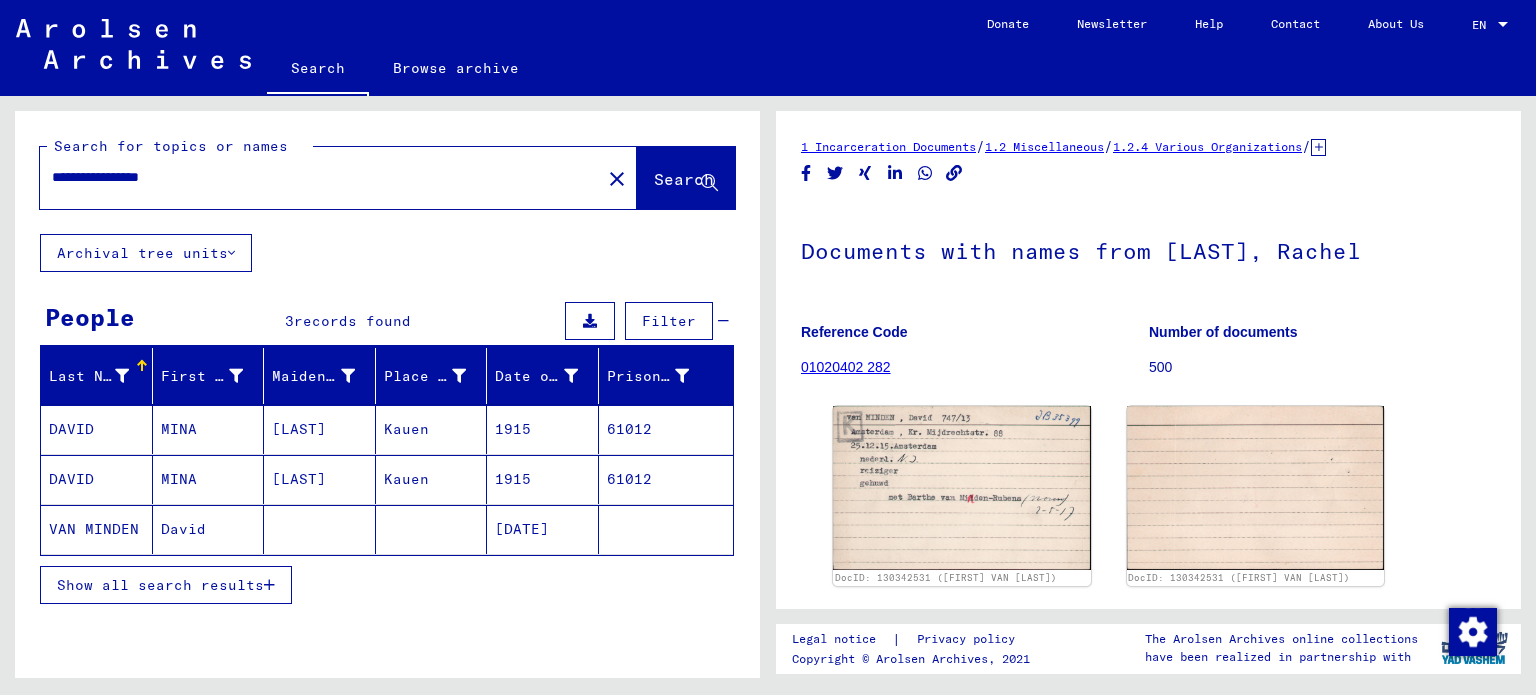 drag, startPoint x: 241, startPoint y: 169, endPoint x: 0, endPoint y: 131, distance: 243.97746 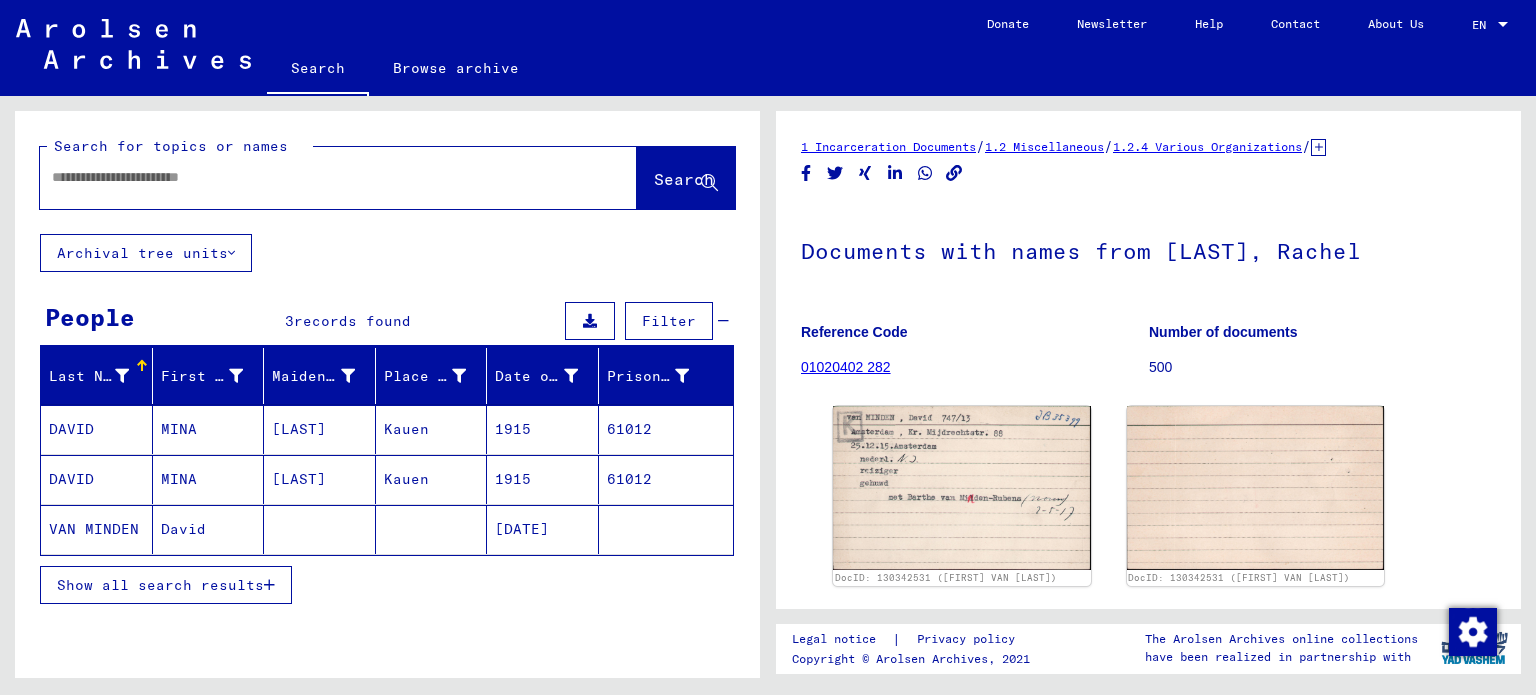 click 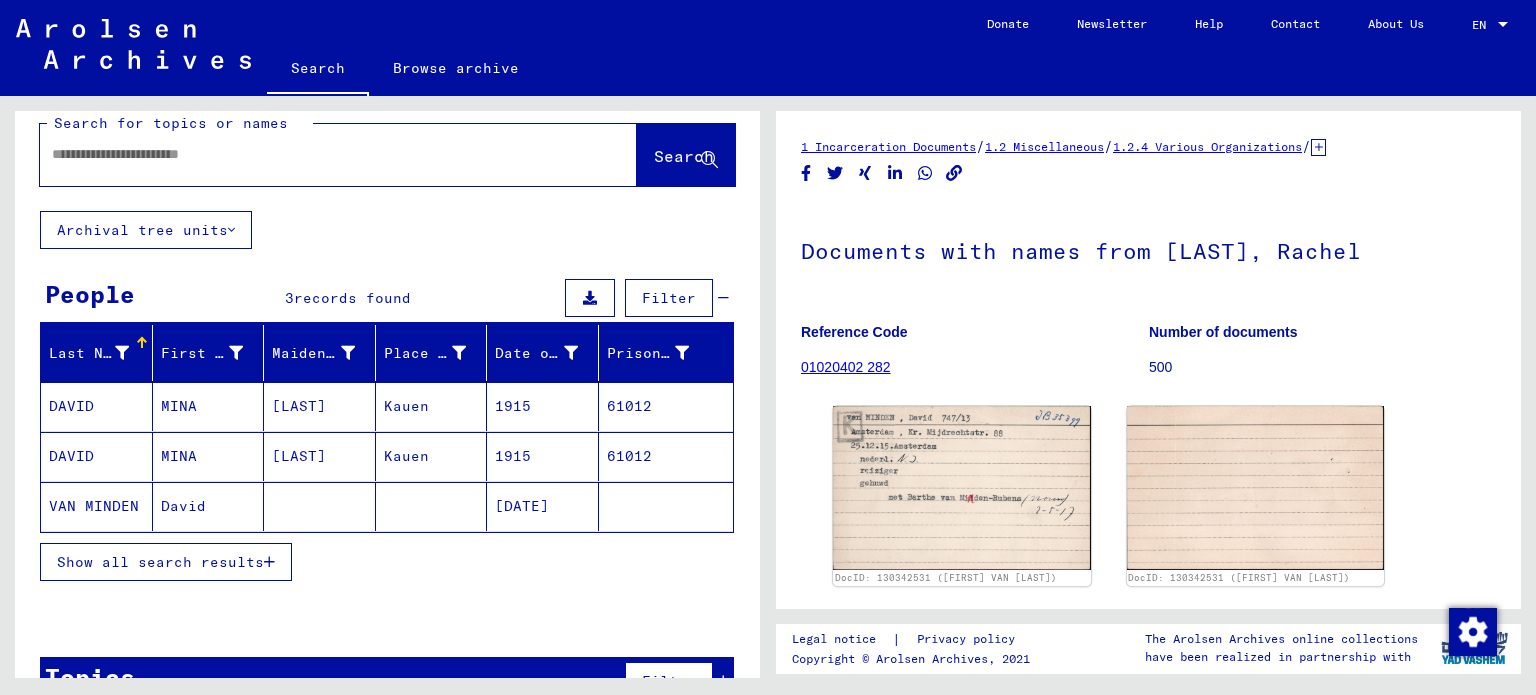 scroll, scrollTop: 0, scrollLeft: 0, axis: both 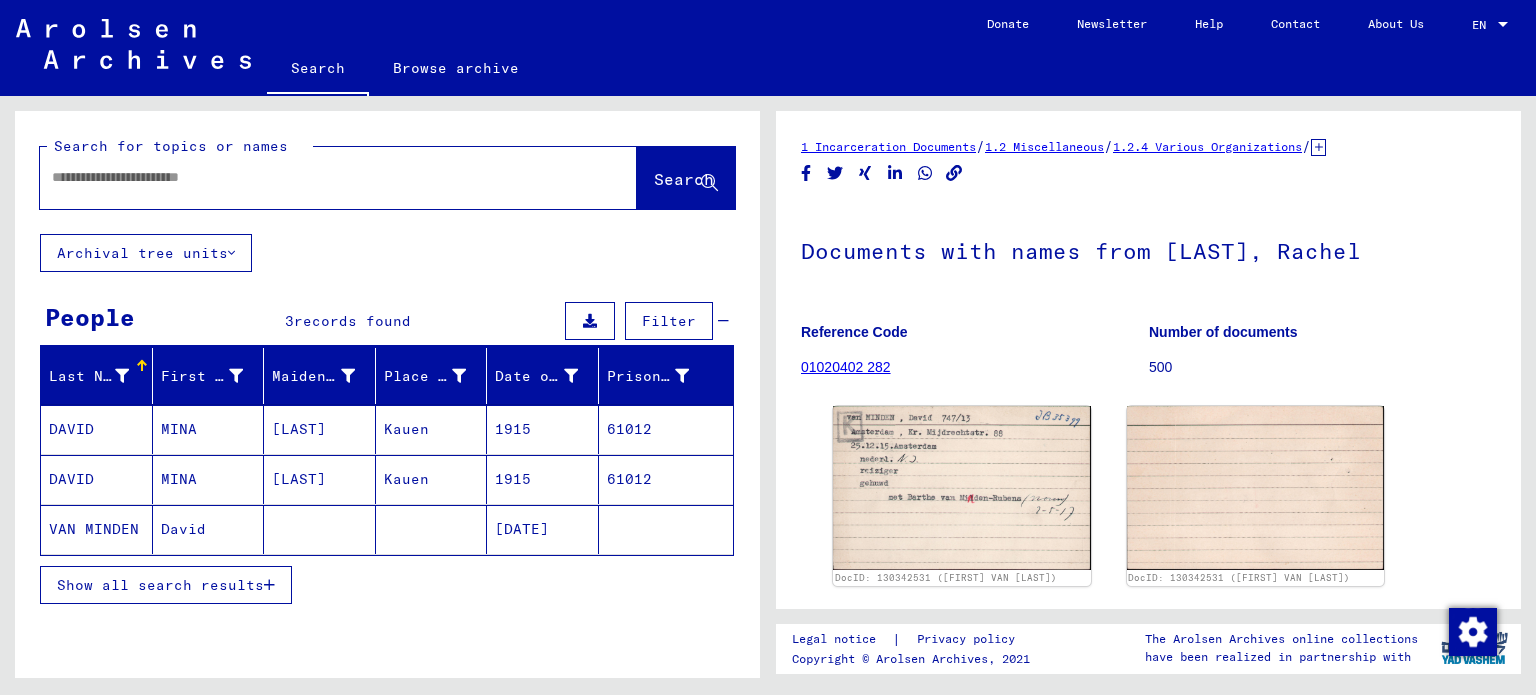click 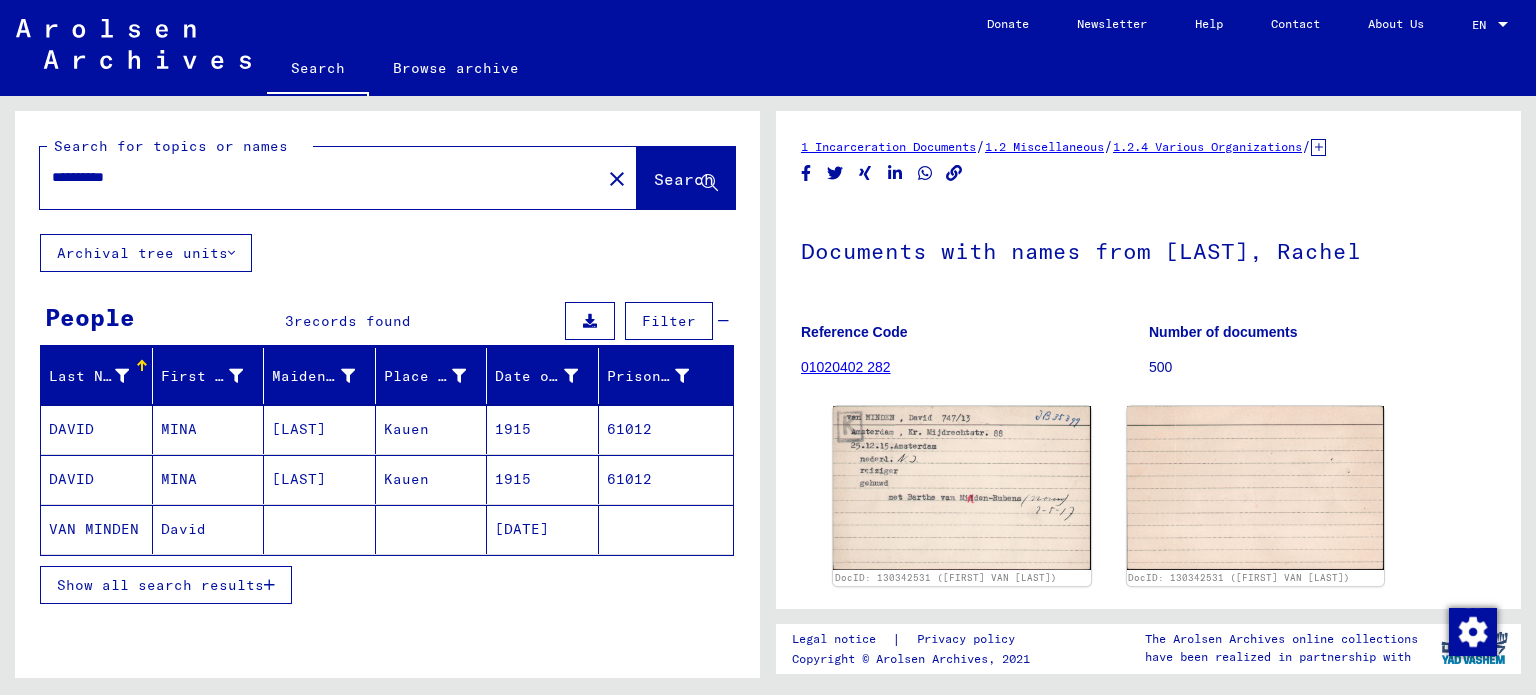 type on "**********" 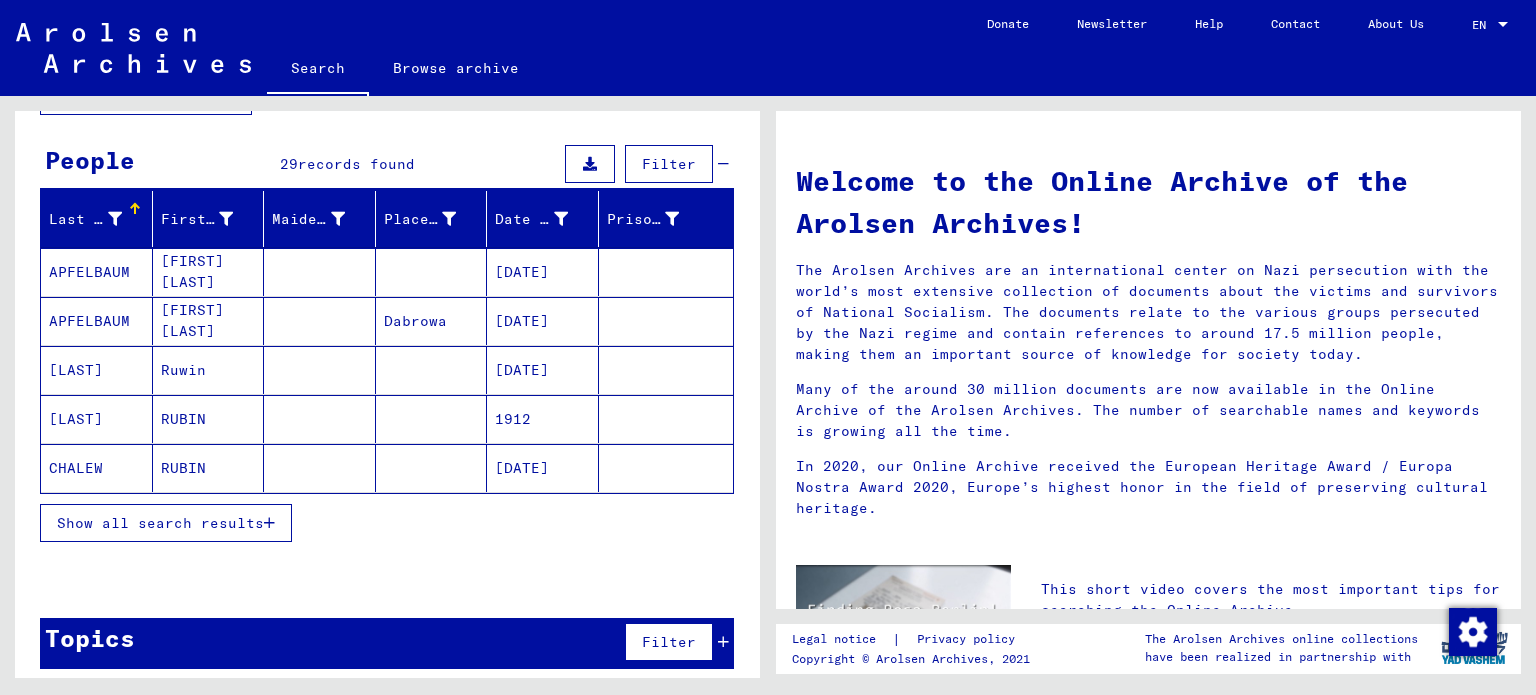 scroll, scrollTop: 164, scrollLeft: 0, axis: vertical 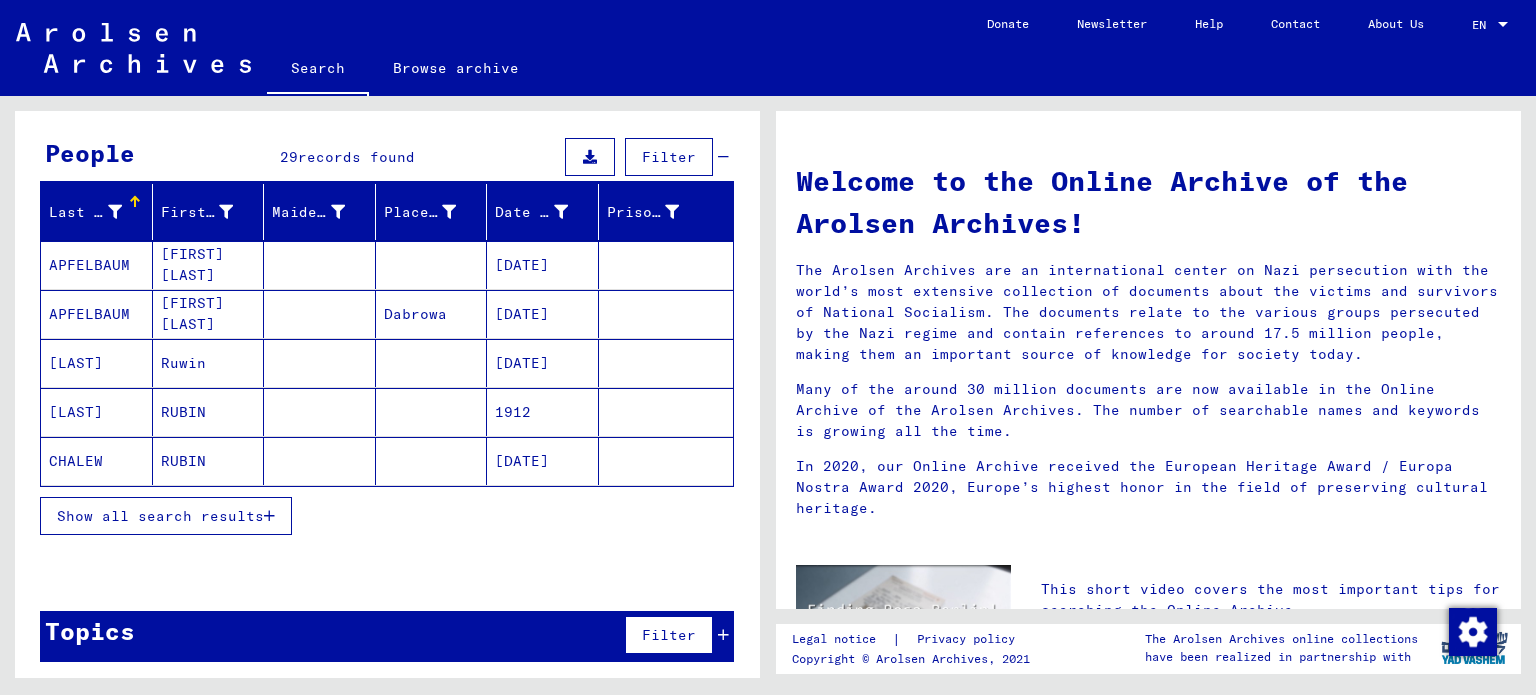 click on "Show all search results" at bounding box center [160, 516] 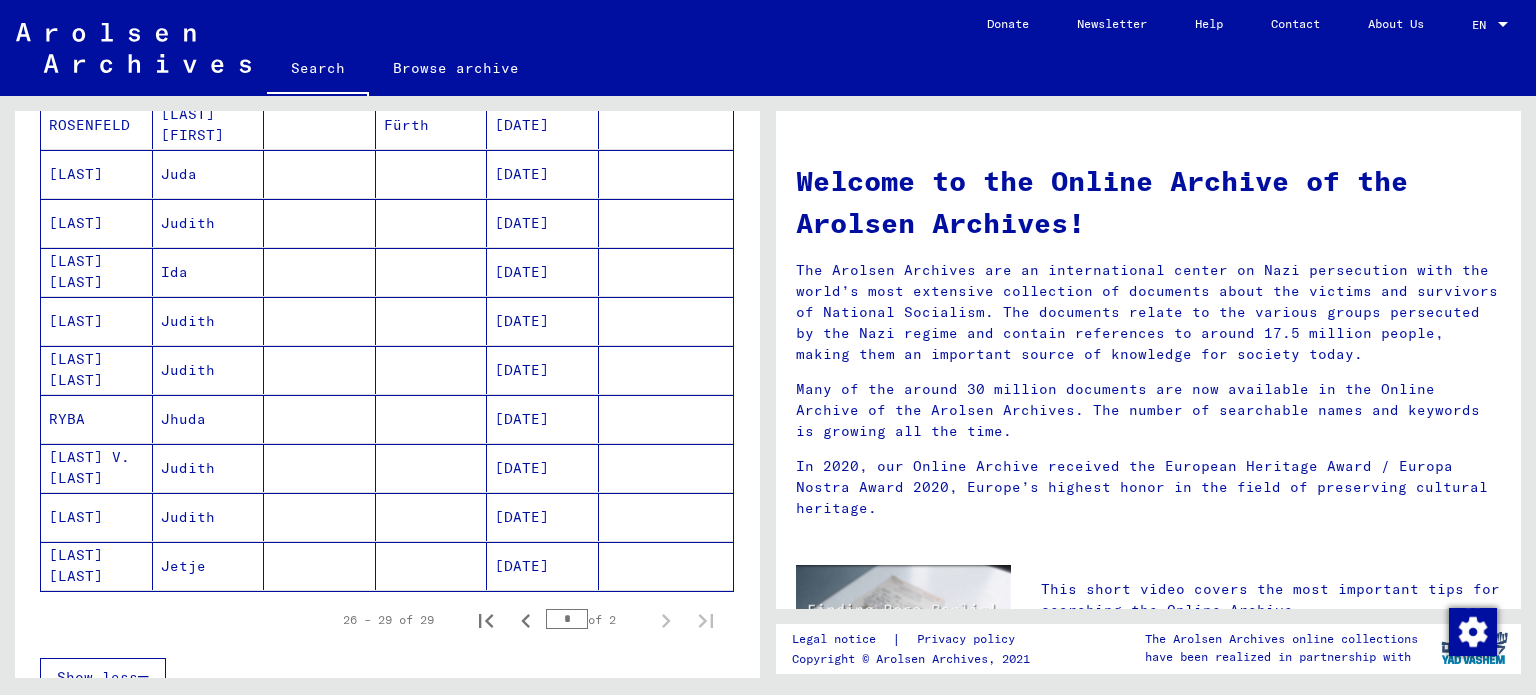 scroll, scrollTop: 1064, scrollLeft: 0, axis: vertical 